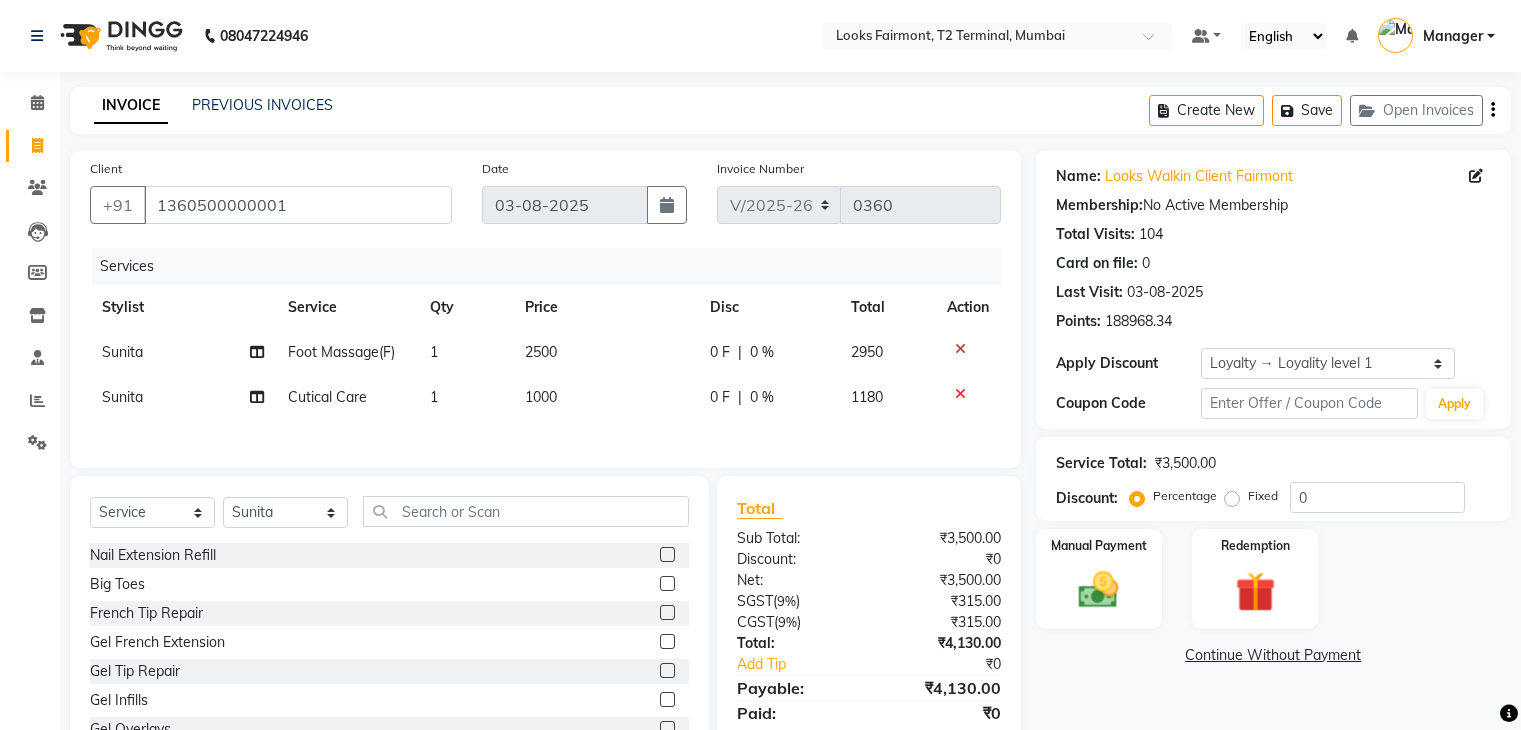 select on "8139" 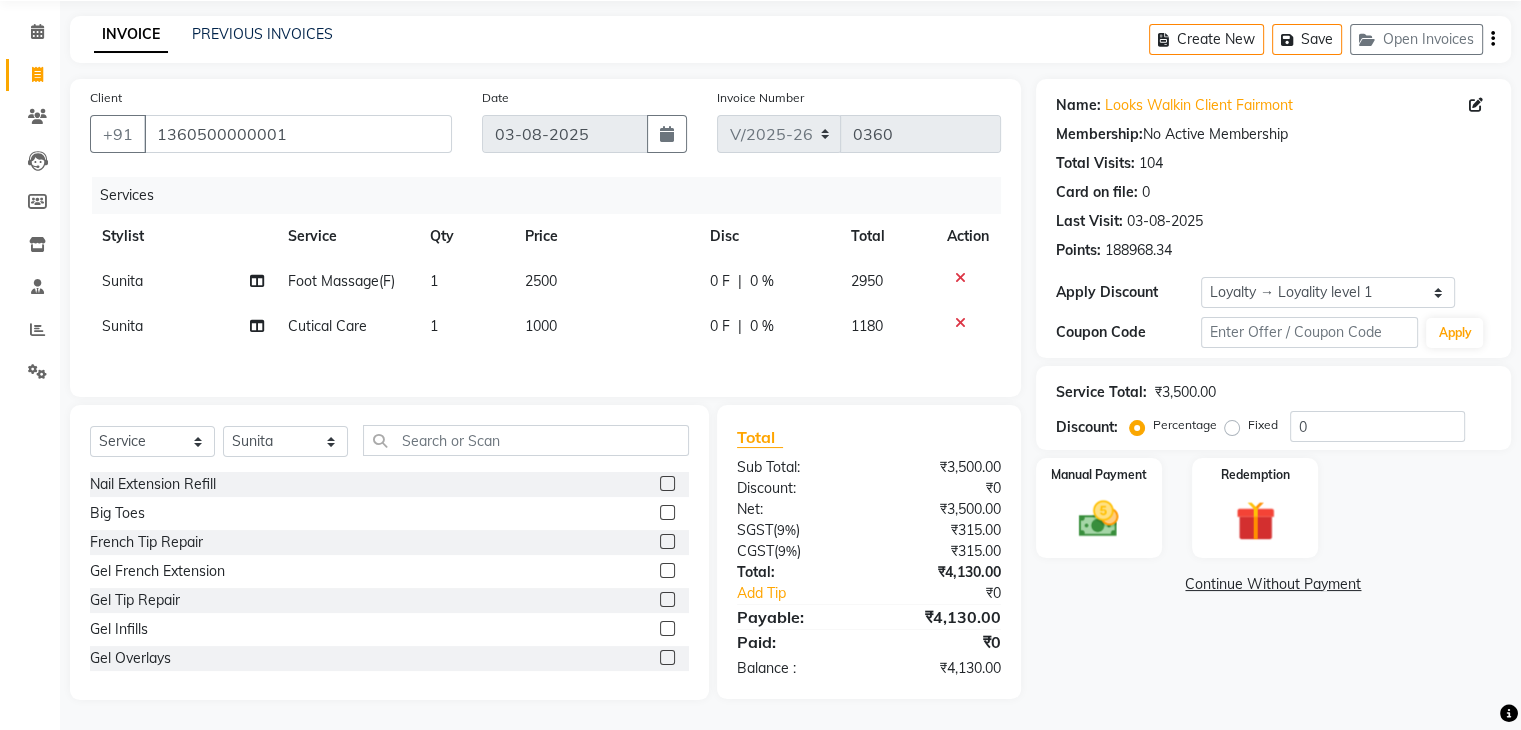 scroll, scrollTop: 0, scrollLeft: 0, axis: both 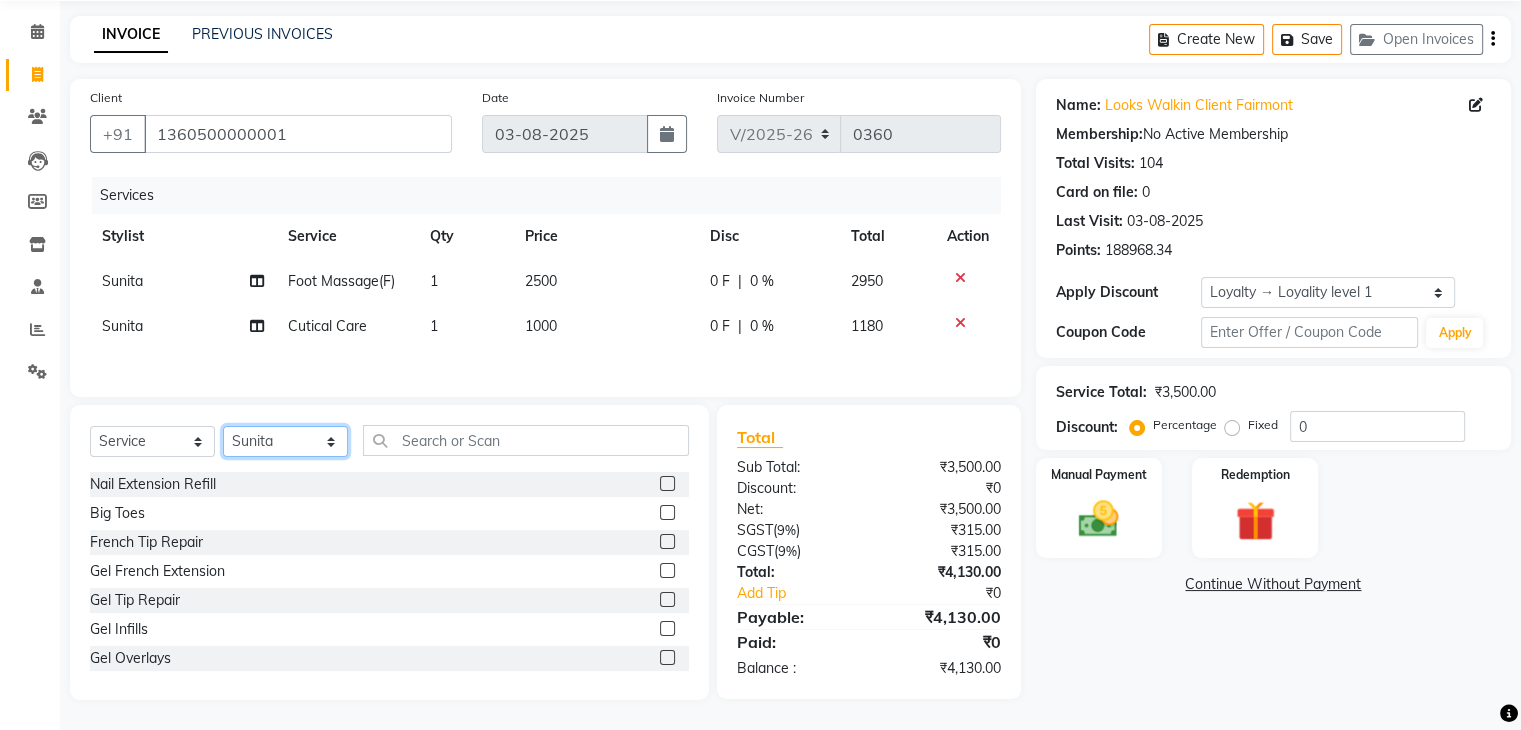 click on "Select Stylist [FIRST] [FIRST] Counter_Sales [FIRST] Manager [FIRST] [FIRST] [FIRST] Soring_mgr [FIRST] [FIRST]" 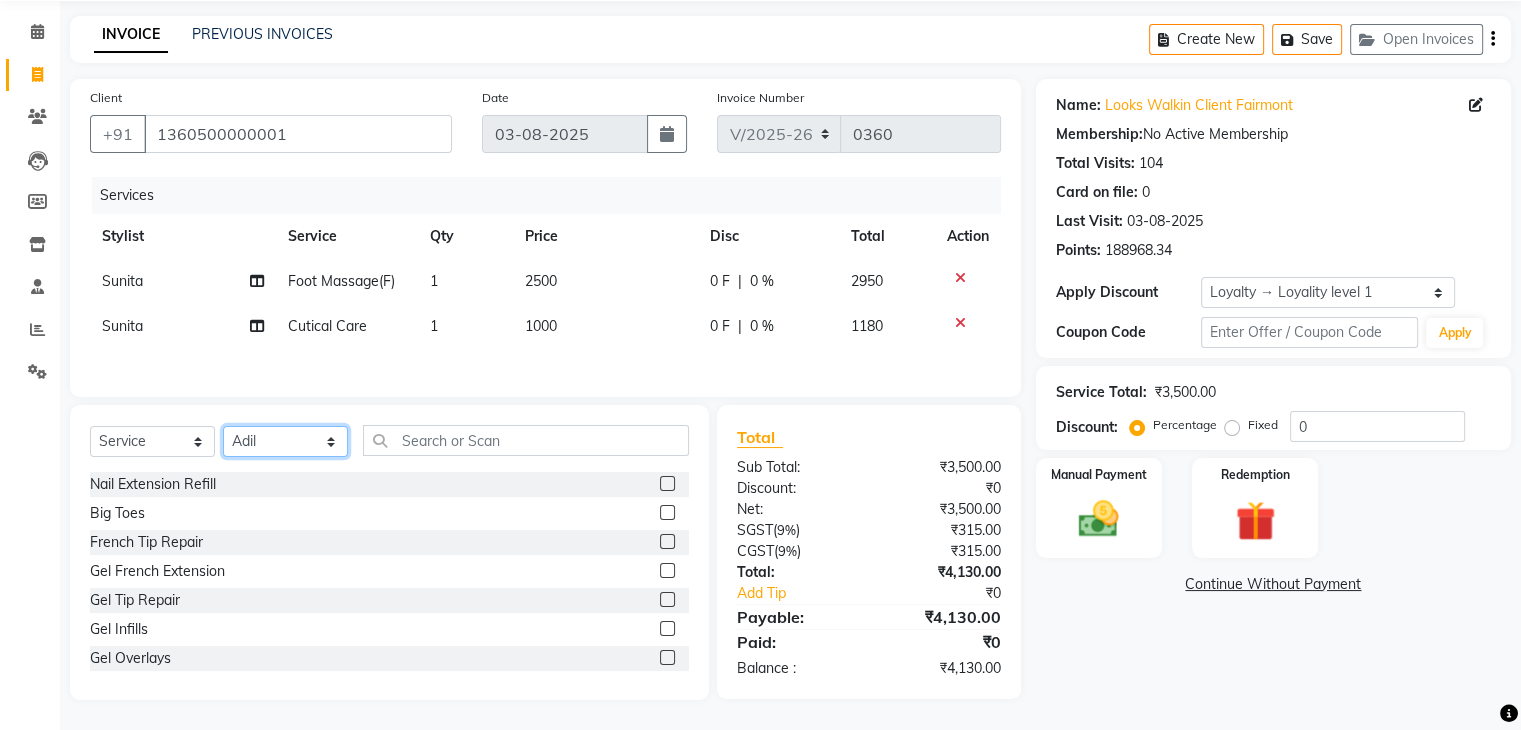 click on "Select Stylist [FIRST] [FIRST] Counter_Sales [FIRST] Manager [FIRST] [FIRST] [FIRST] Soring_mgr [FIRST] [FIRST]" 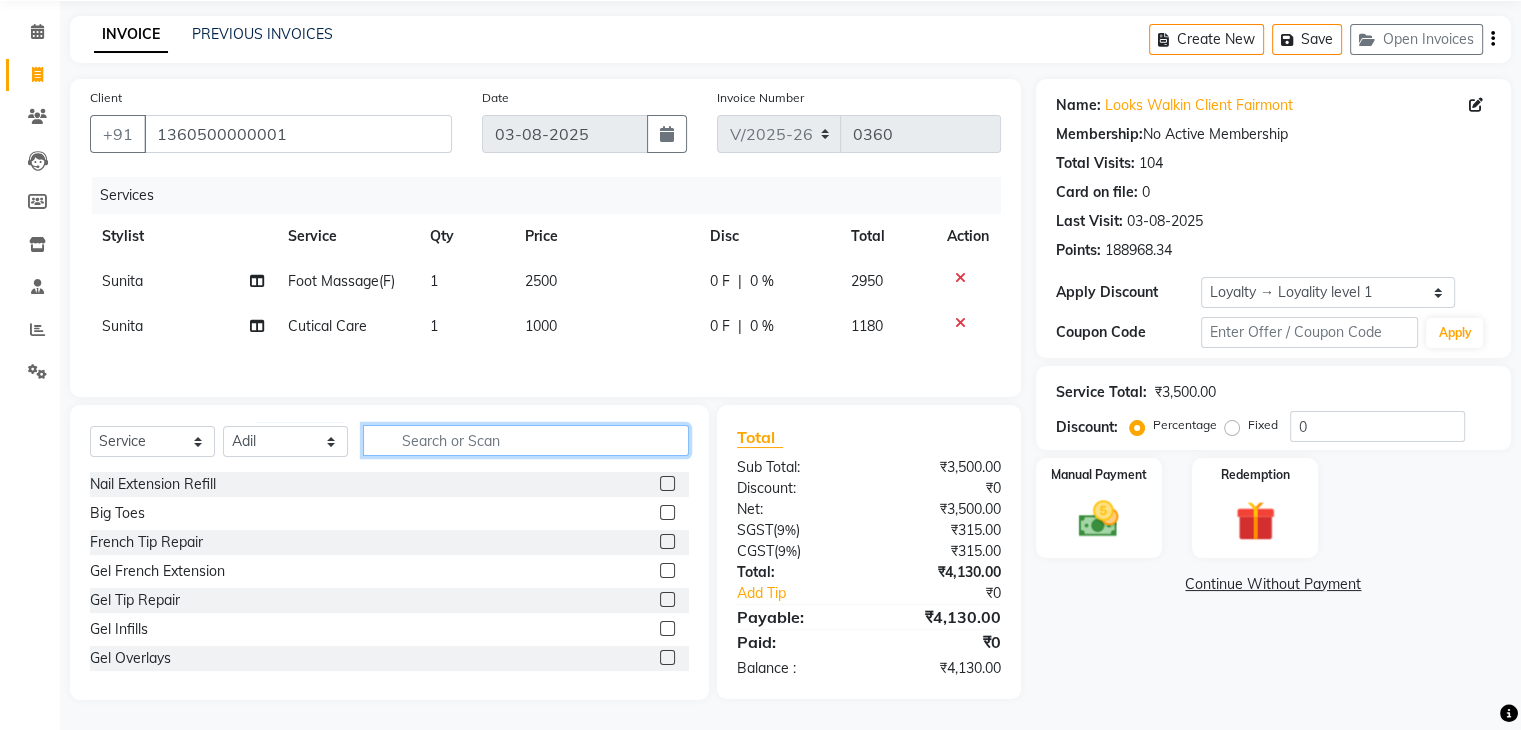 click 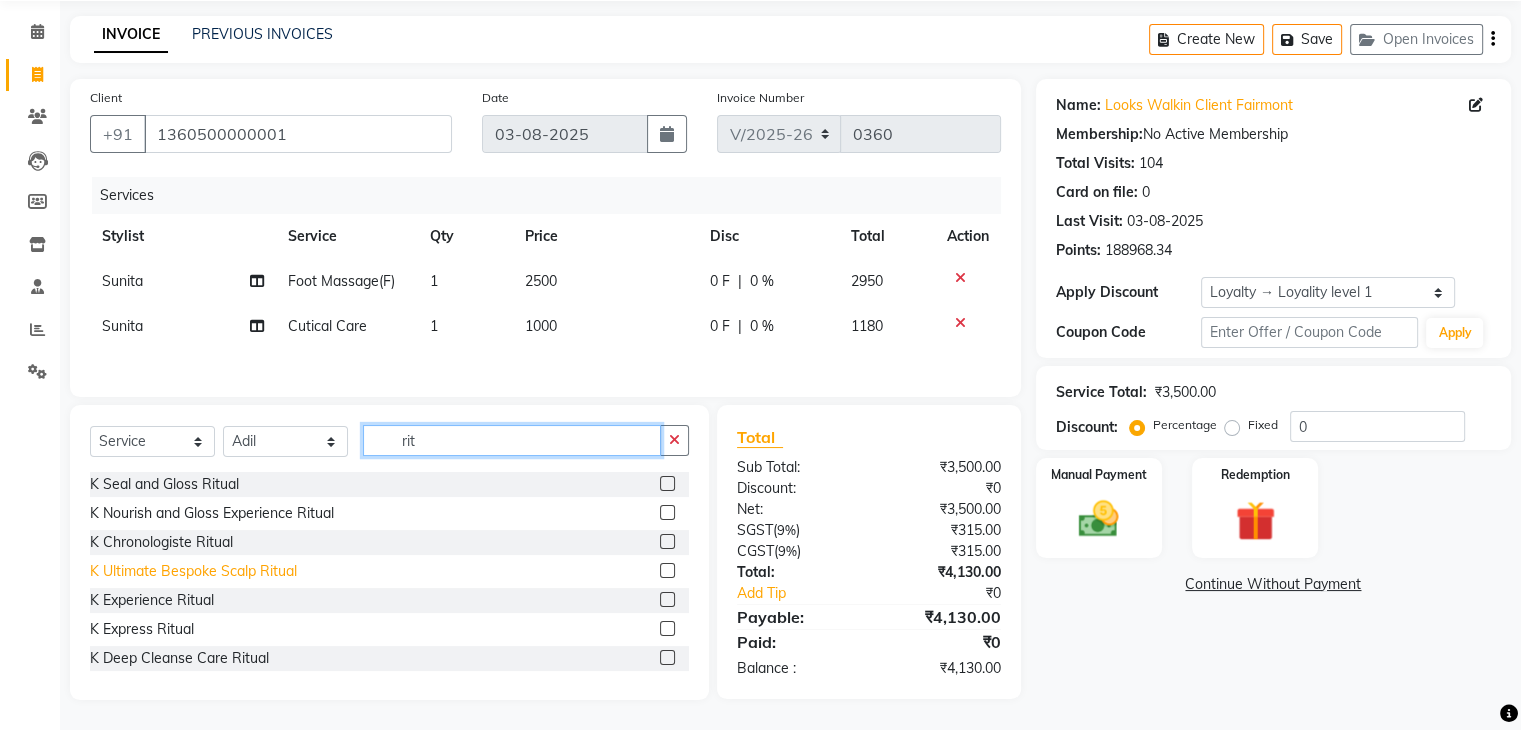 type on "rit" 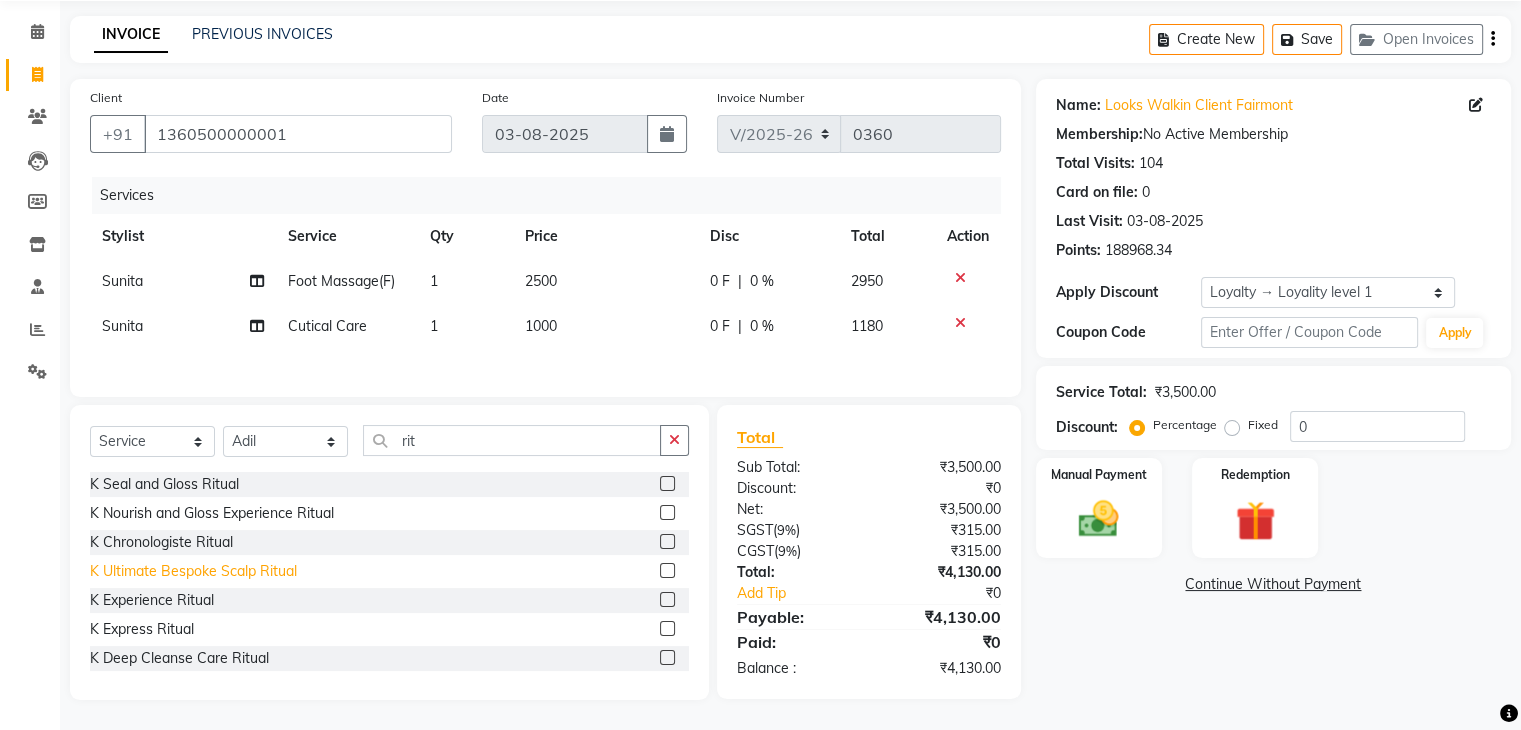 click on "K Ultimate Bespoke Scalp Ritual" 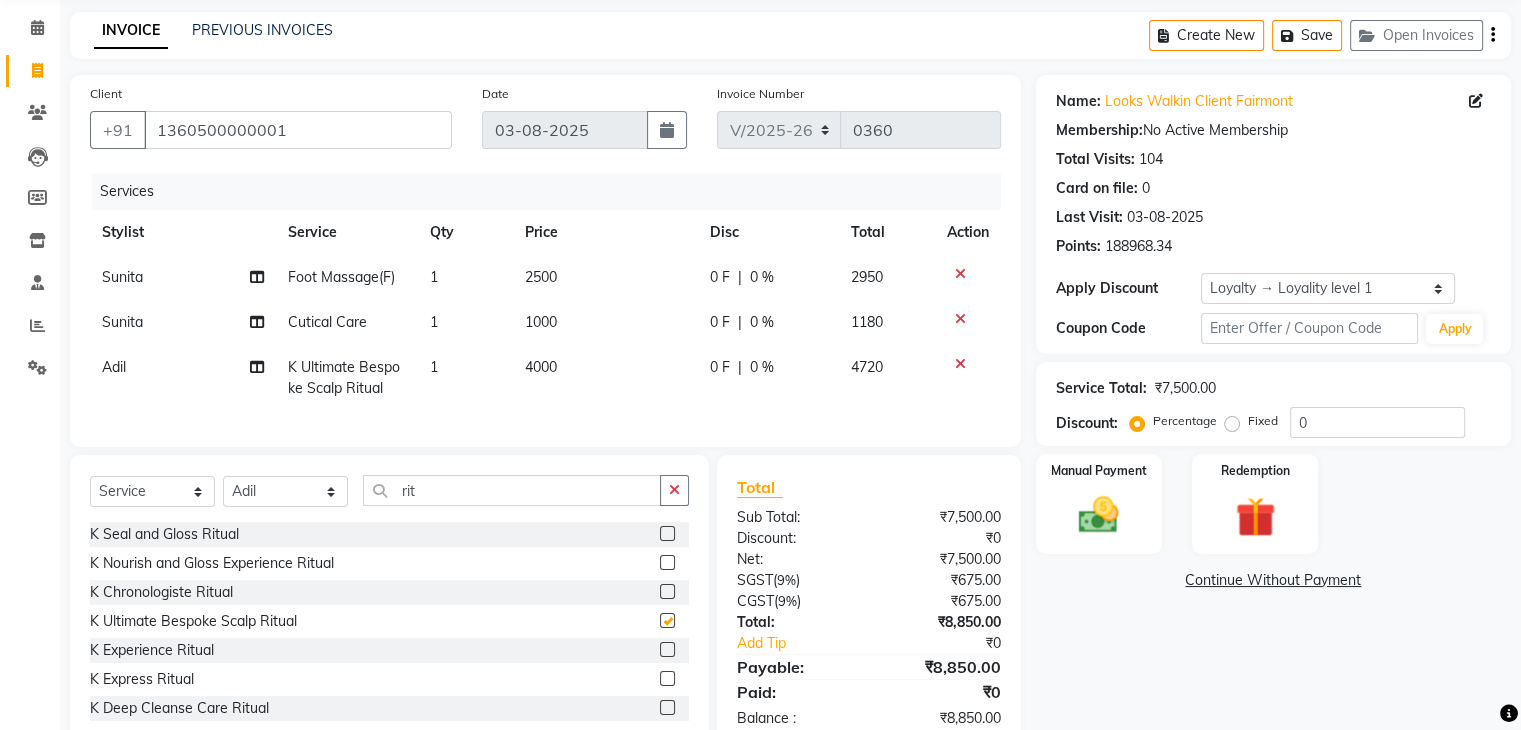 checkbox on "false" 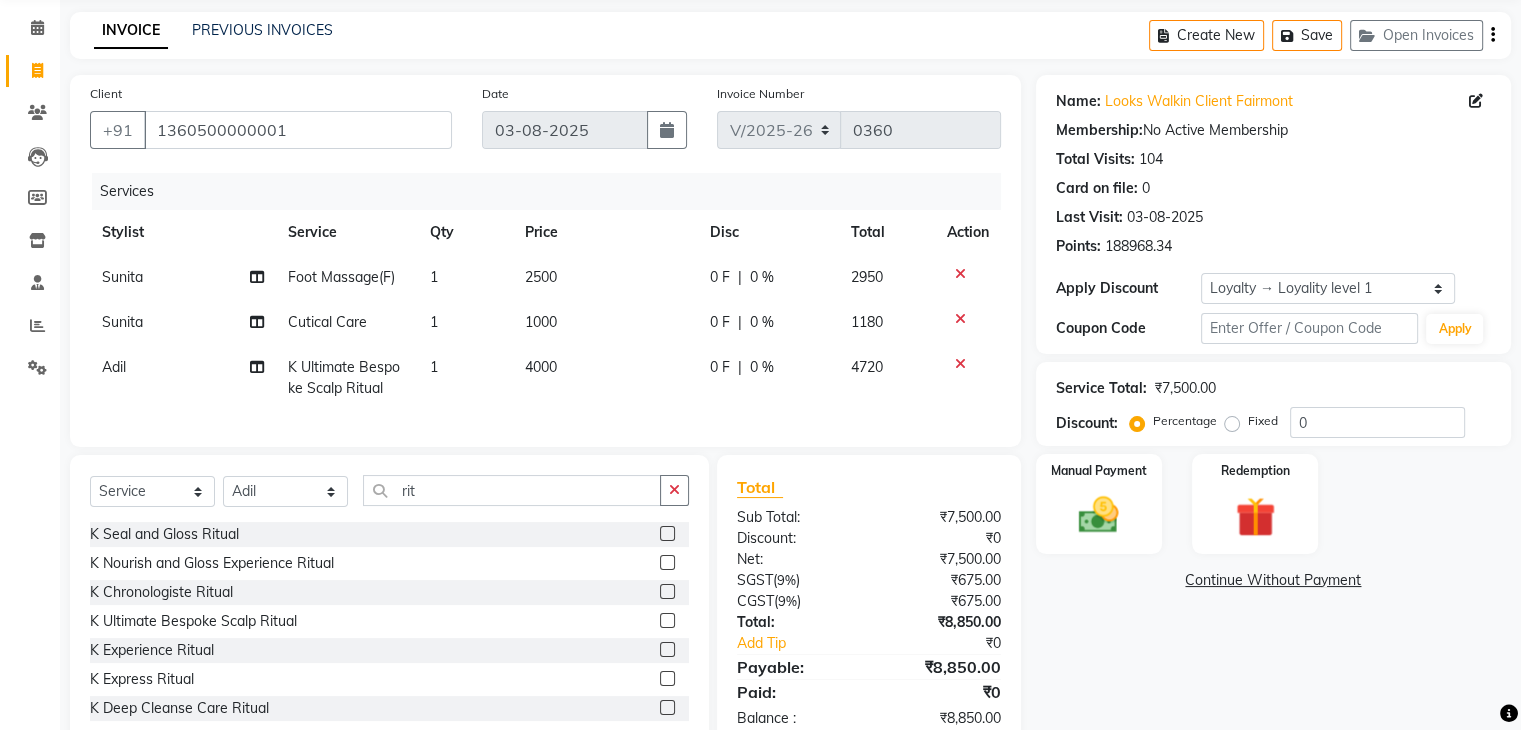 click on "4000" 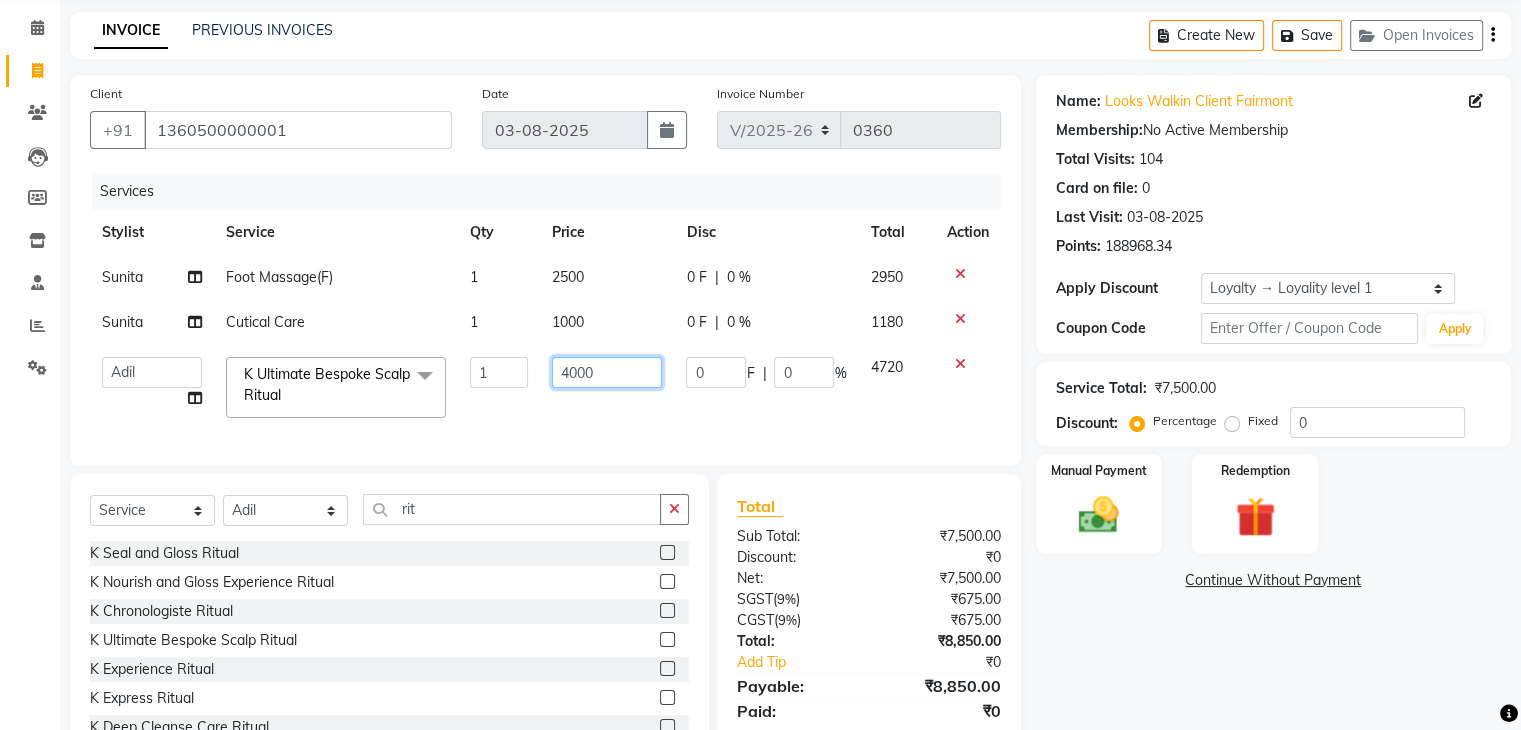 drag, startPoint x: 628, startPoint y: 366, endPoint x: 502, endPoint y: 368, distance: 126.01587 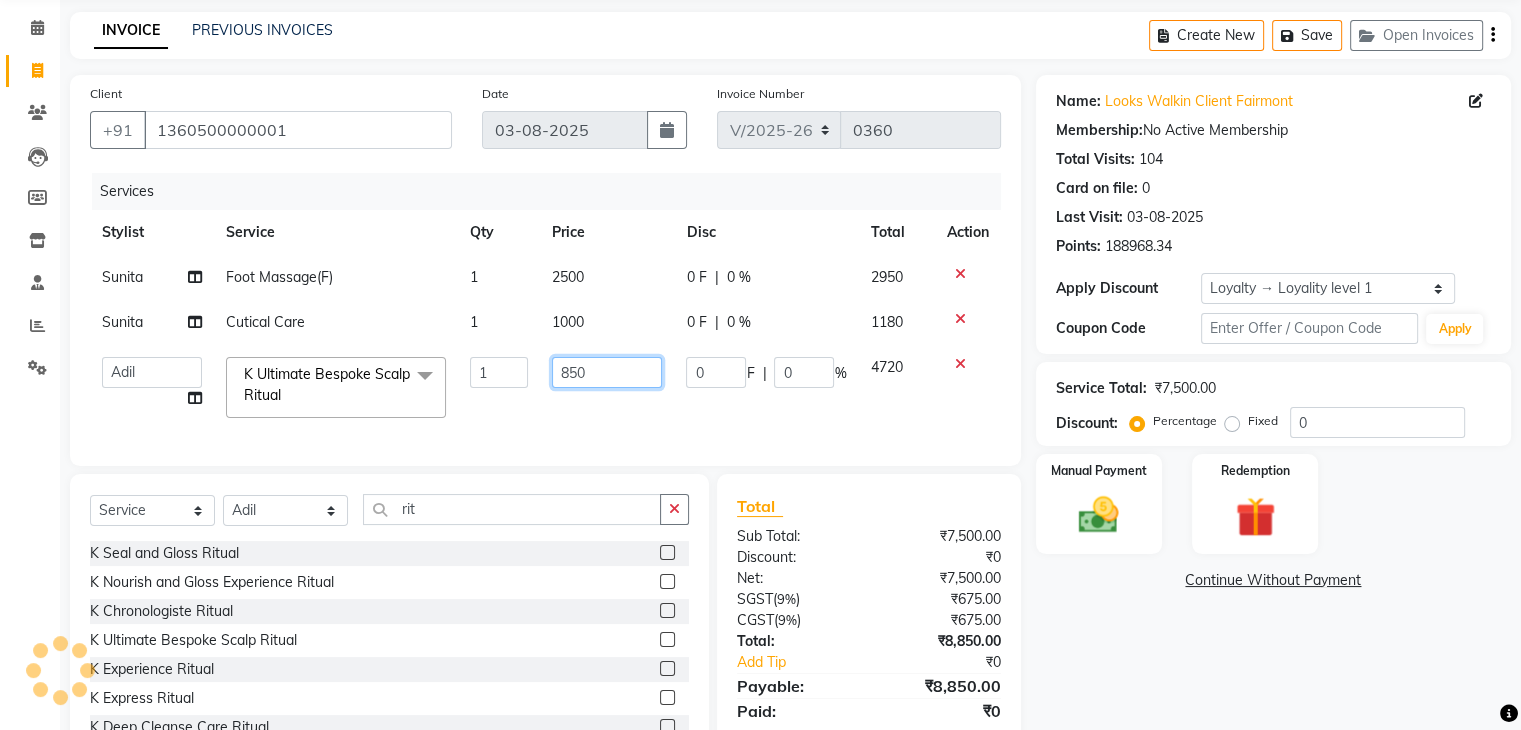 type on "8500" 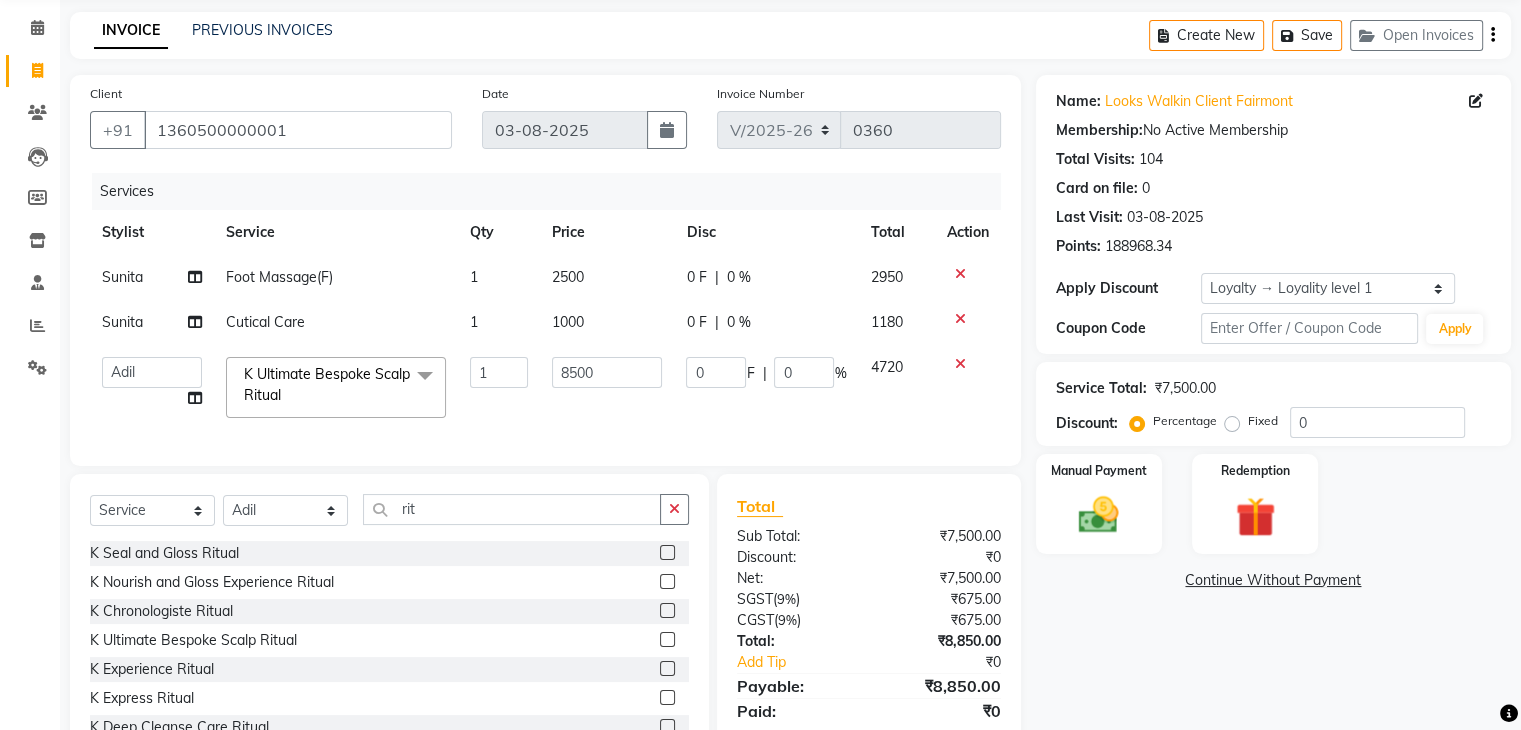 click on "Name: [FIRST] [LAST] Client Fairmont Membership: No Active Membership Total Visits: 104 Card on file: 0 Last Visit: [DATE] Points: 188968.34 Apply Discount Select Loyalty → Loyality level 1 Coupon Code Apply Service Total: ₹7,500.00 Discount: Percentage Fixed 0 Manual Payment Redemption Continue Without Payment" 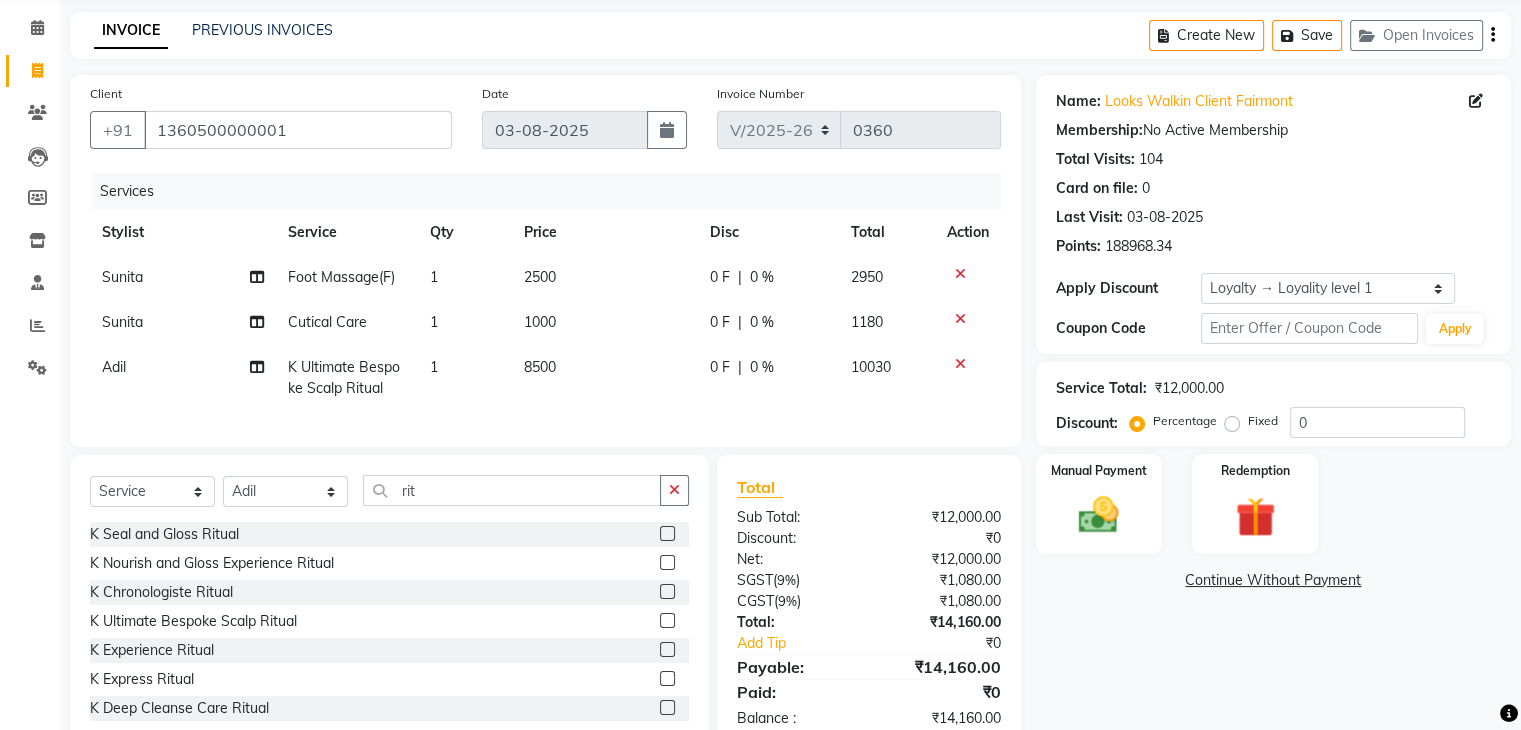 scroll, scrollTop: 141, scrollLeft: 0, axis: vertical 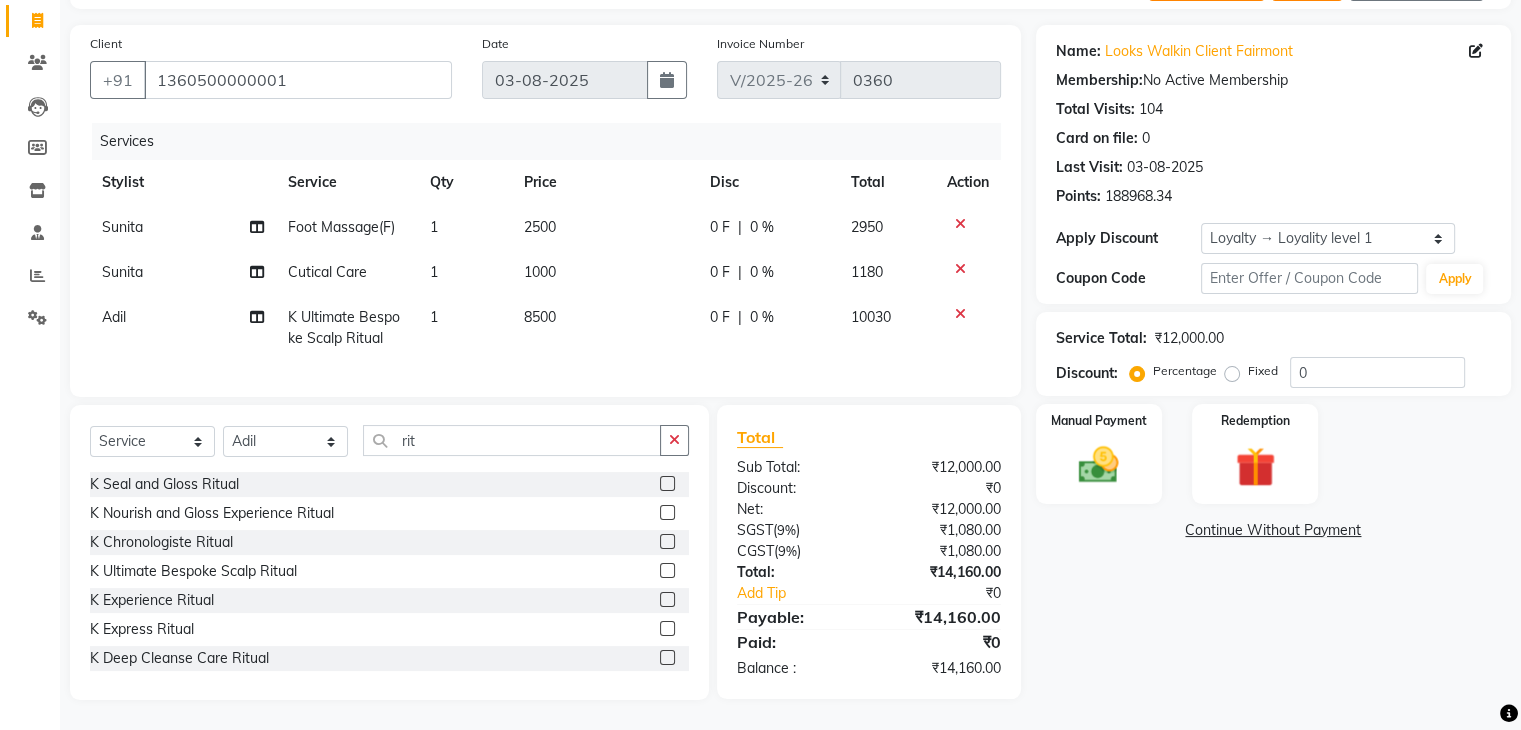 click on "Name: [FIRST] [LAST] Client Fairmont Membership: No Active Membership Total Visits: 104 Card on file: 0 Last Visit: [DATE] Points: 188968.34 Apply Discount Select Loyalty → Loyality level 1 Coupon Code Apply Service Total: ₹12,000.00 Discount: Percentage Fixed 0 Manual Payment Redemption Continue Without Payment" 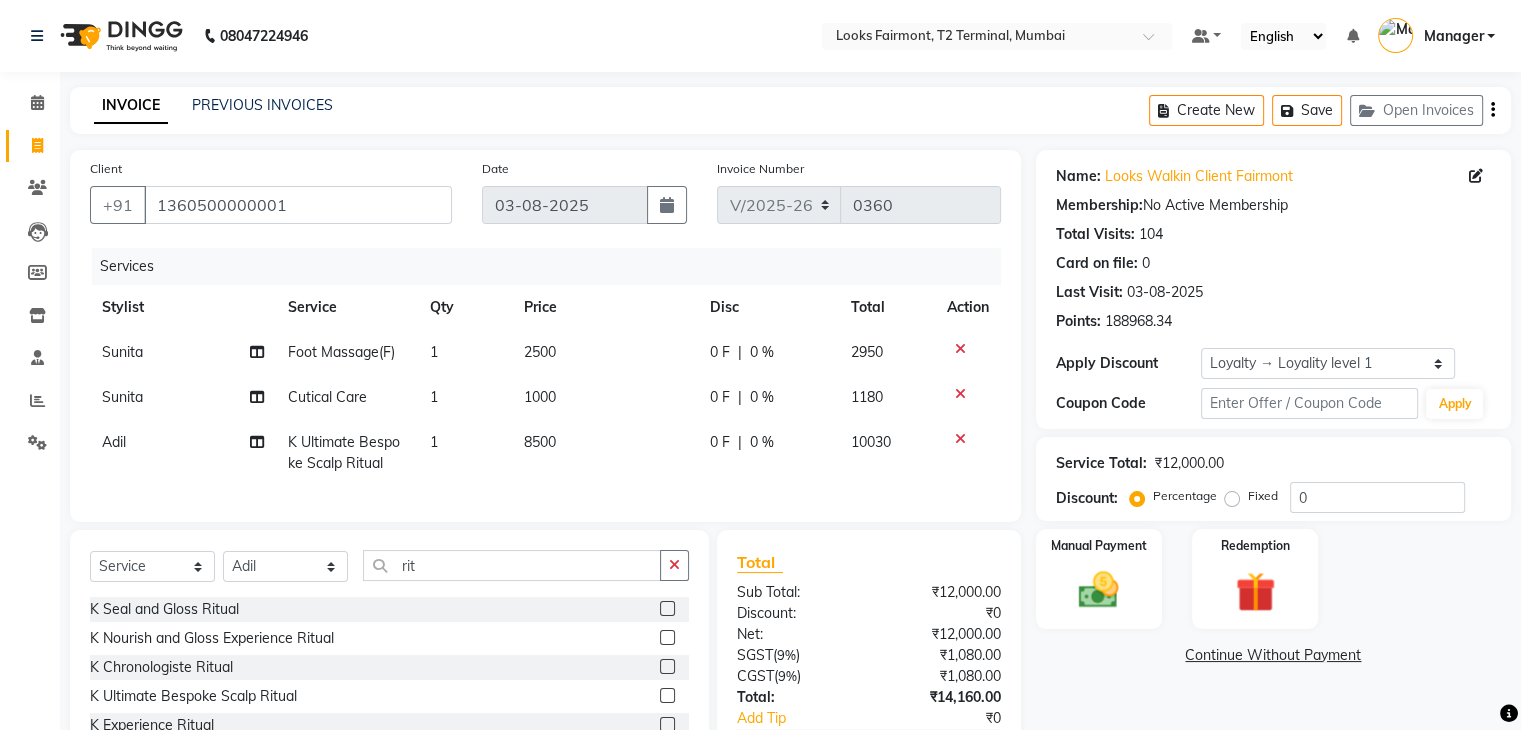 scroll, scrollTop: 141, scrollLeft: 0, axis: vertical 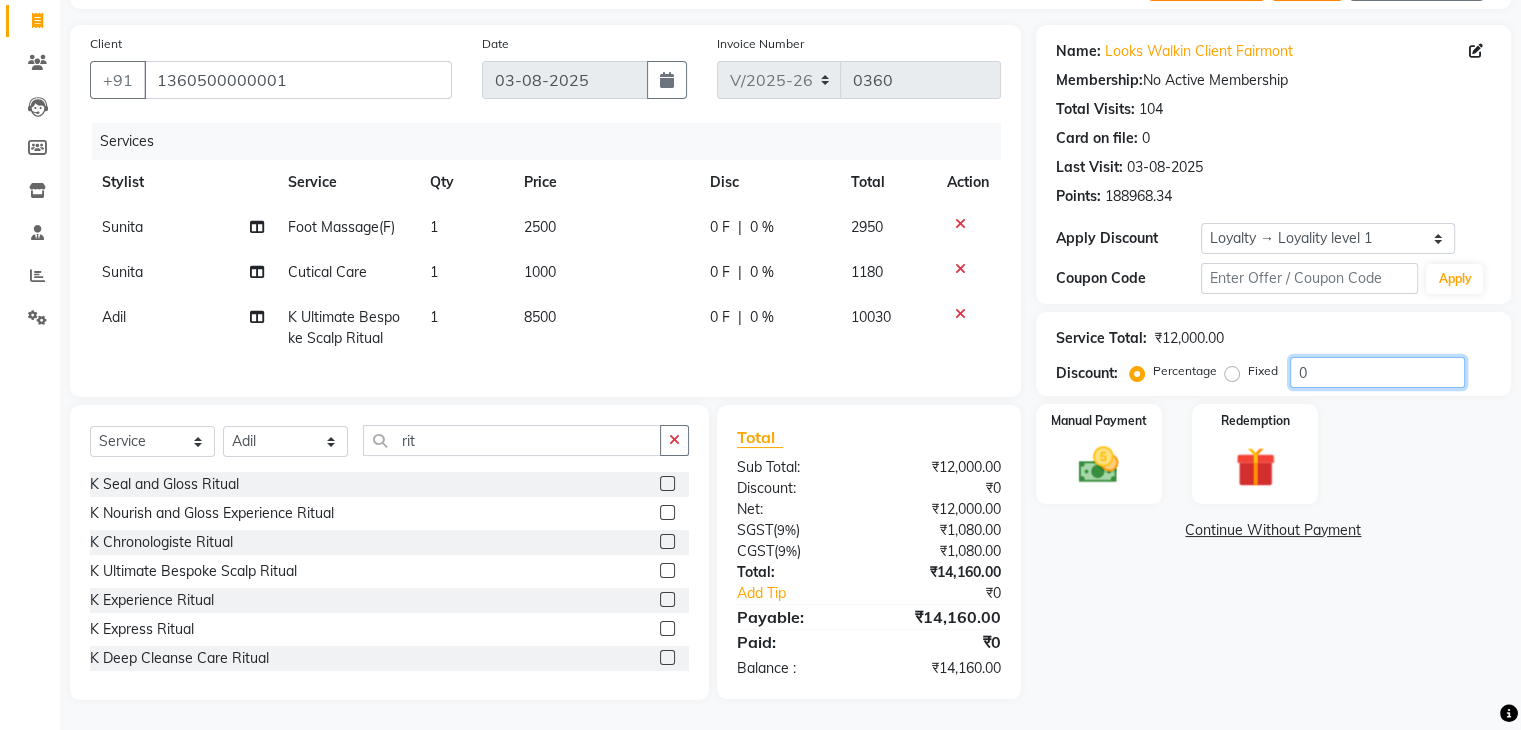 click on "0" 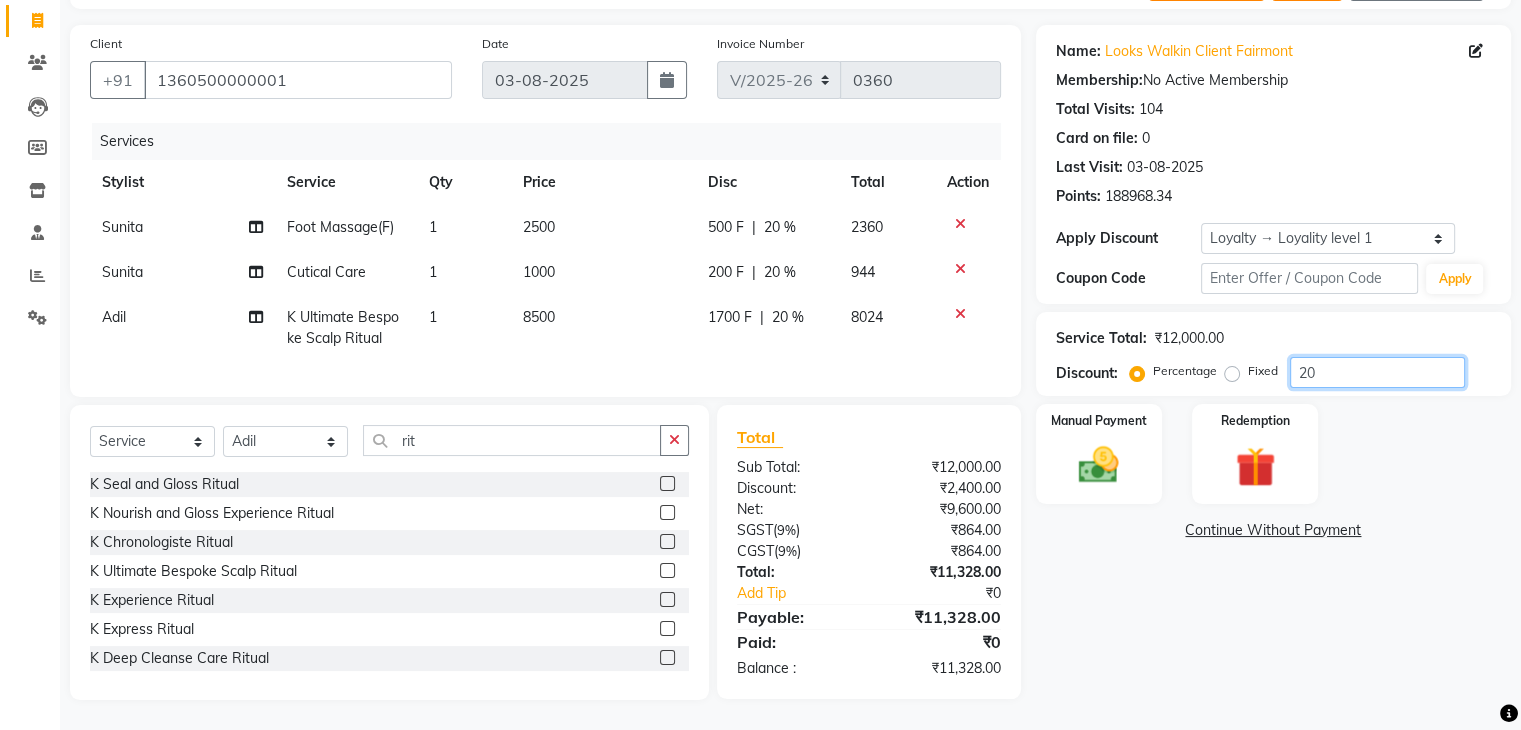 type on "20" 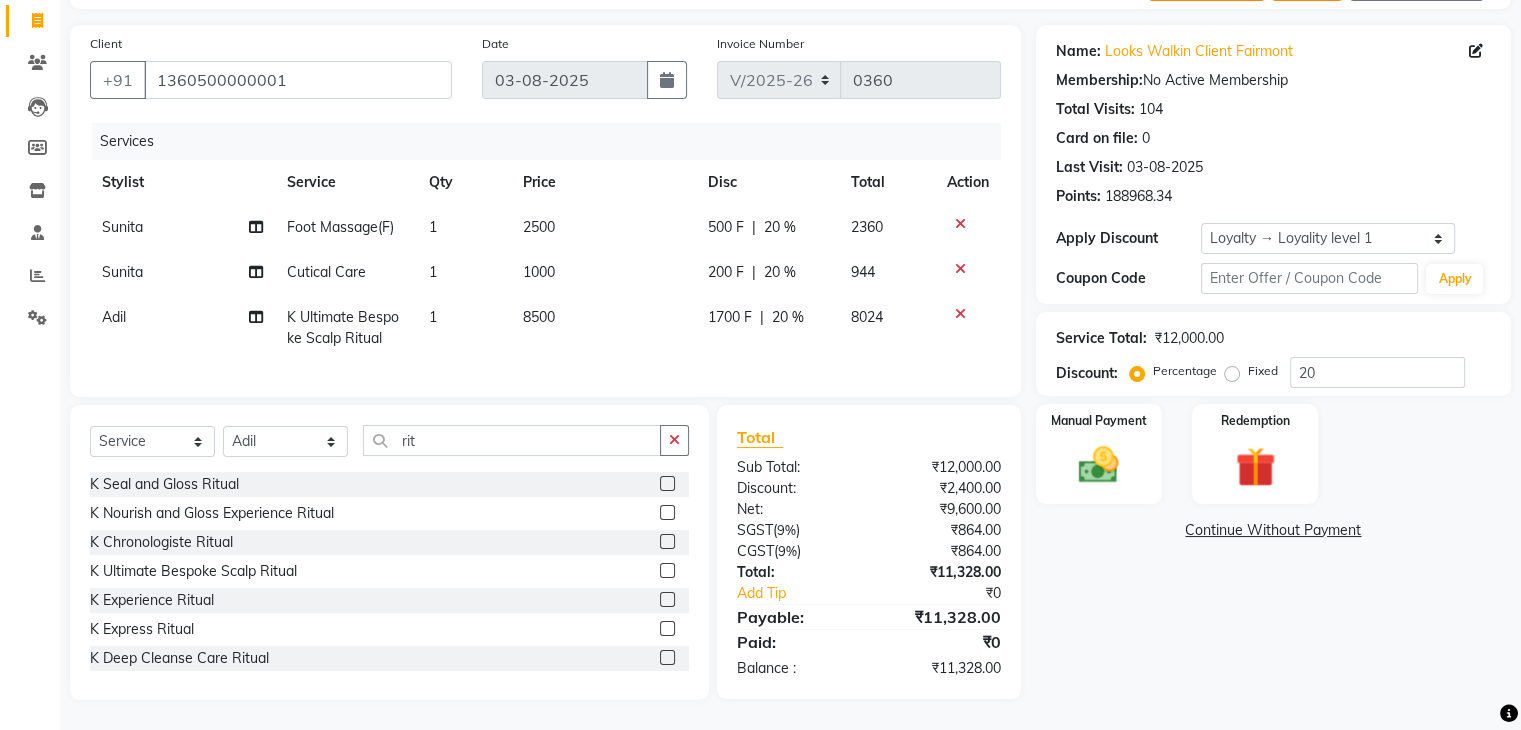 click on "Name: [FIRST] [LAST] Client Fairmont Membership: No Active Membership Total Visits: 104 Card on file: 0 Last Visit: [DATE] Points: 188968.34 Apply Discount Select Loyalty → Loyality level 1 Coupon Code Apply Service Total: ₹12,000.00 Discount: Percentage Fixed 20 Manual Payment Redemption Continue Without Payment" 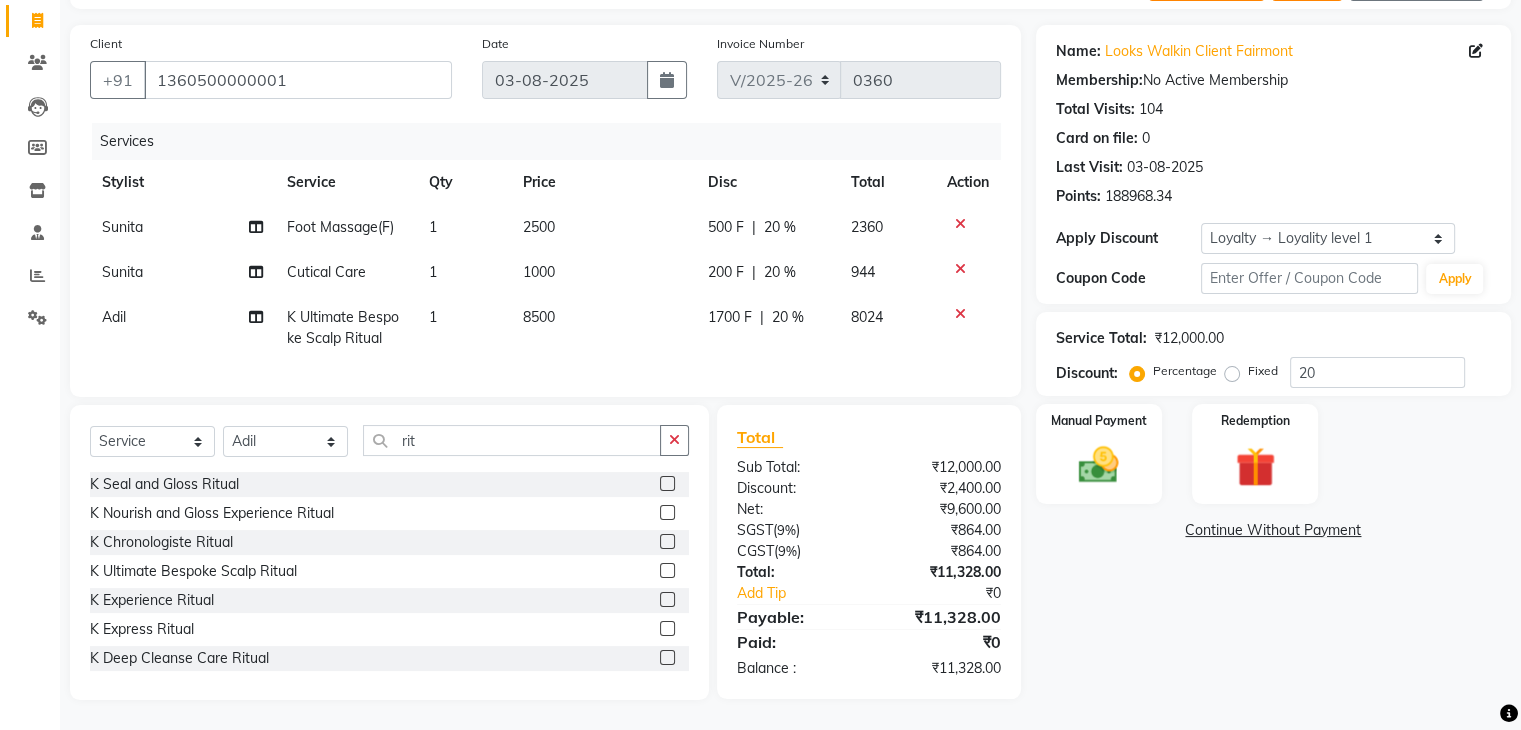 click on "1" 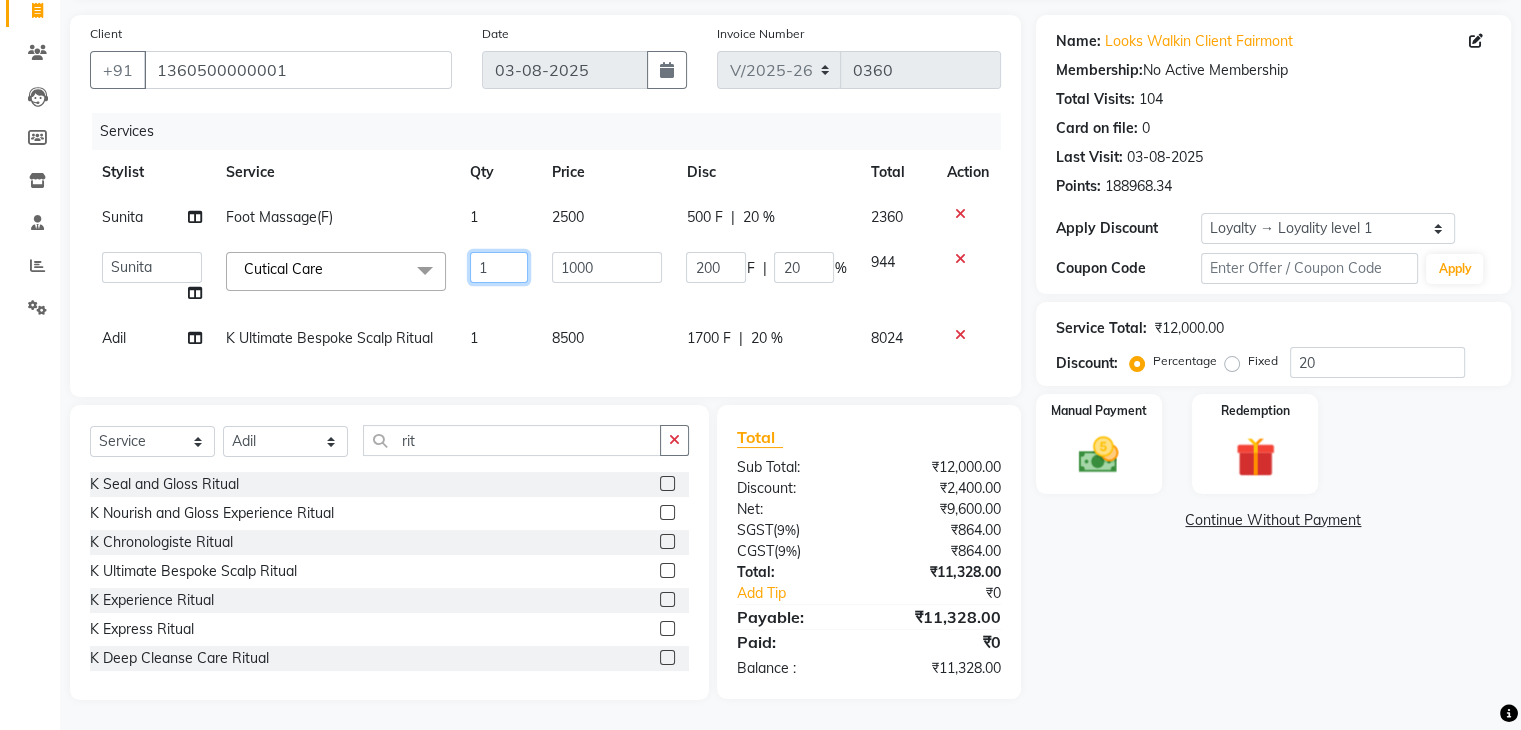 click on "1" 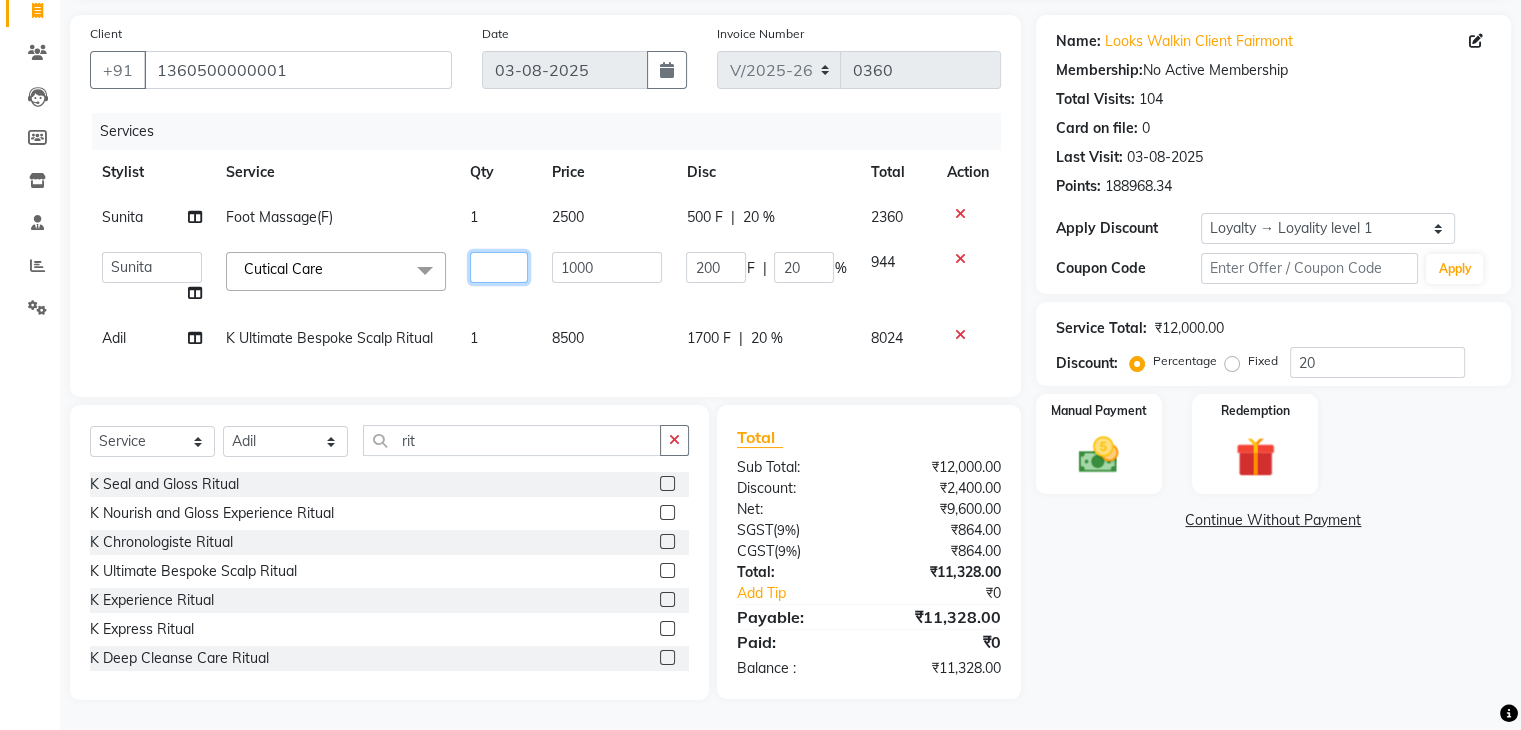 type on "2" 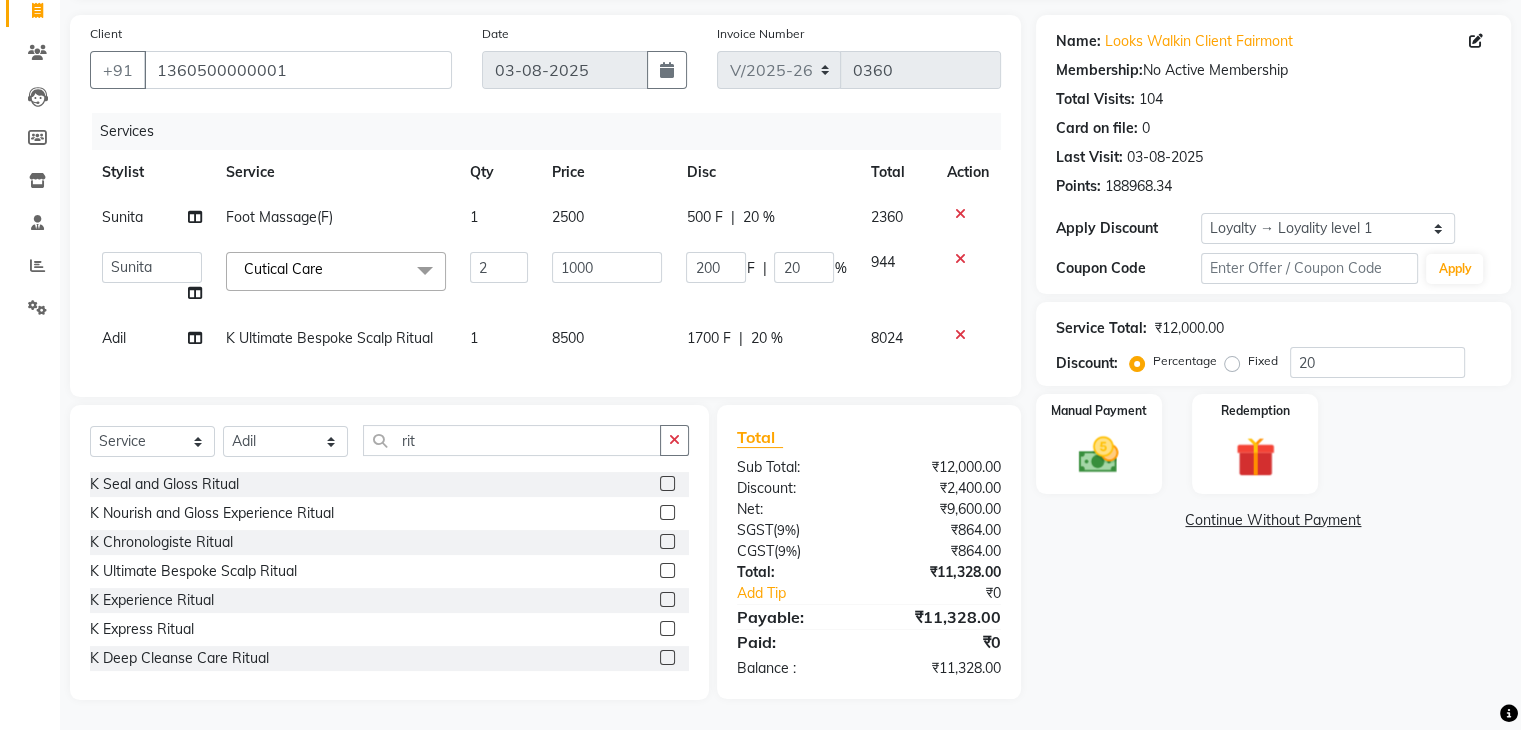 click on "INVOICE PREVIOUS INVOICES Create New Save Open Invoices Client +91 [PHONE] Date [DATE] Invoice Number V/2025 V/2025-26 0360 Services Stylist Service Qty Price Disc Total Action [FIRST] Foot Massage(F) 1 2500 500 F | 20 % 2360 [FIRST] [FIRST] Counter_Sales [FIRST] Manager [FIRST] [FIRST] [FIRST] Soring_mgr [FIRST] [FIRST] Cutical Care x Nail Extension Refill Big Toes French Tip Repair Gel French Extension Gel Tip Repair Gel Infills Gel Overlays Gel Extension Gel Nail Removal Natural Nail Extensions French Nail Extensions Gel Polish Removal Extension Removal Nail Art Recruiter French Ombre Gel Polish Nail Art Nedle Cutical Care Nail Art Brush French Gel Polish French Glitter Gel Polish Gel Polish Touchup Nail Art Per Finger(F)* 3D Nail Art Recruiter Nail Art with Stones/Foil/Stickers per Finger Acrylic Overlays Finger Tip Repair Acrylic Removal Gel Polish Application Gel Overlays Refills Stick on Nails Full Arms Bleach Face Bleach(F) Detan(F) 2 F" 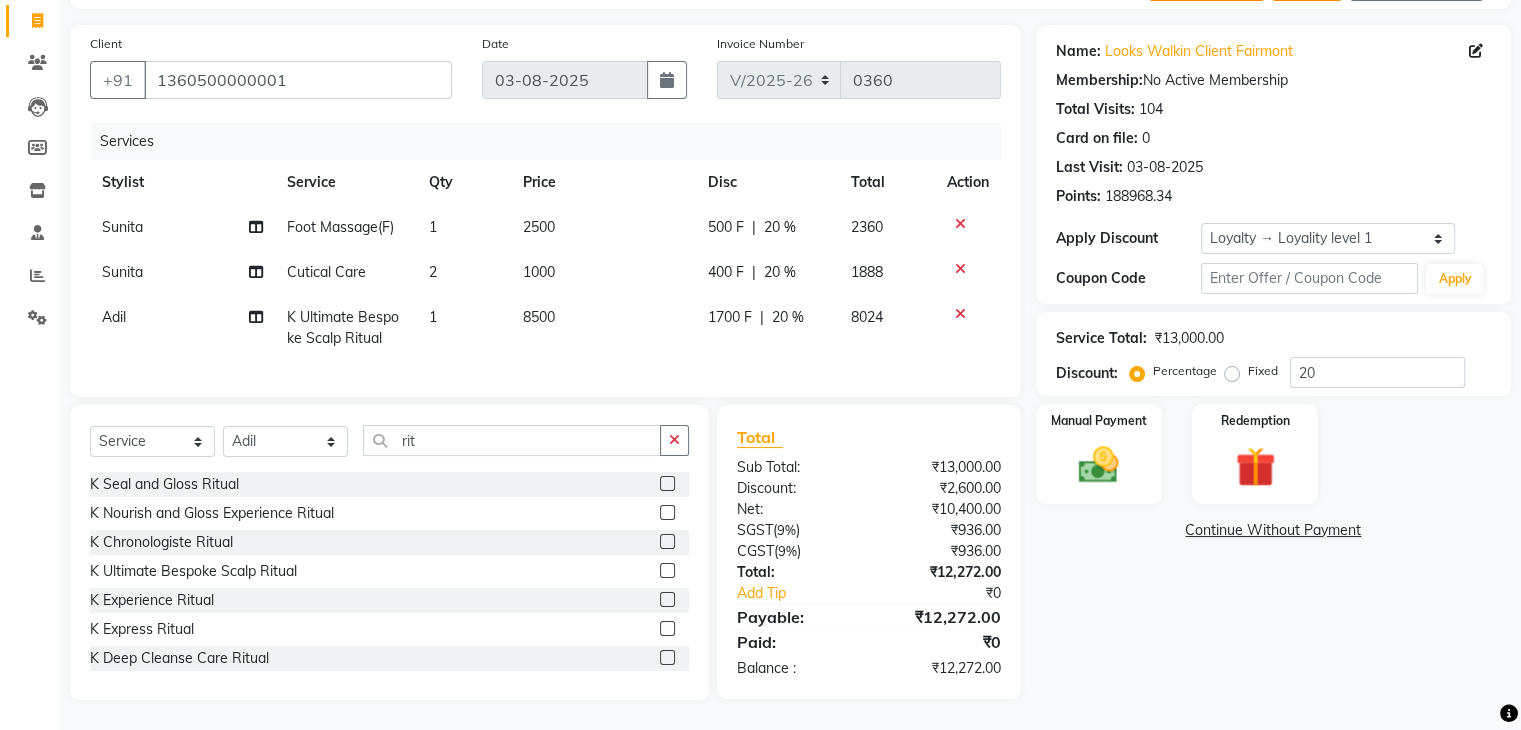 click on "Name: [FIRST] [LAST] Client Fairmont Membership: No Active Membership Total Visits: 104 Card on file: 0 Last Visit: [DATE] Points: 188968.34 Apply Discount Select Loyalty → Loyality level 1 Coupon Code Apply Service Total: ₹13,000.00 Discount: Percentage Fixed 20 Manual Payment Redemption Continue Without Payment" 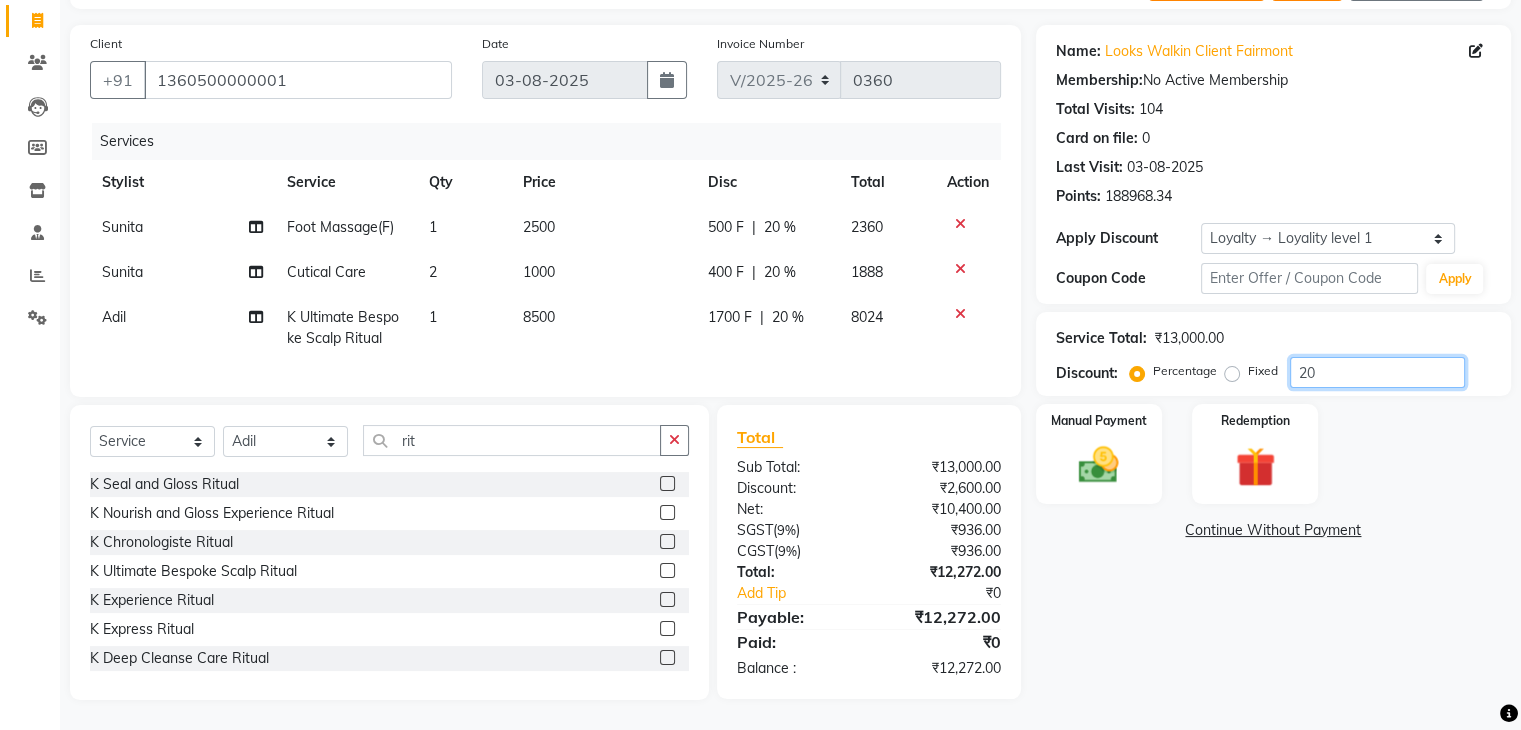 drag, startPoint x: 1336, startPoint y: 356, endPoint x: 1173, endPoint y: 355, distance: 163.00307 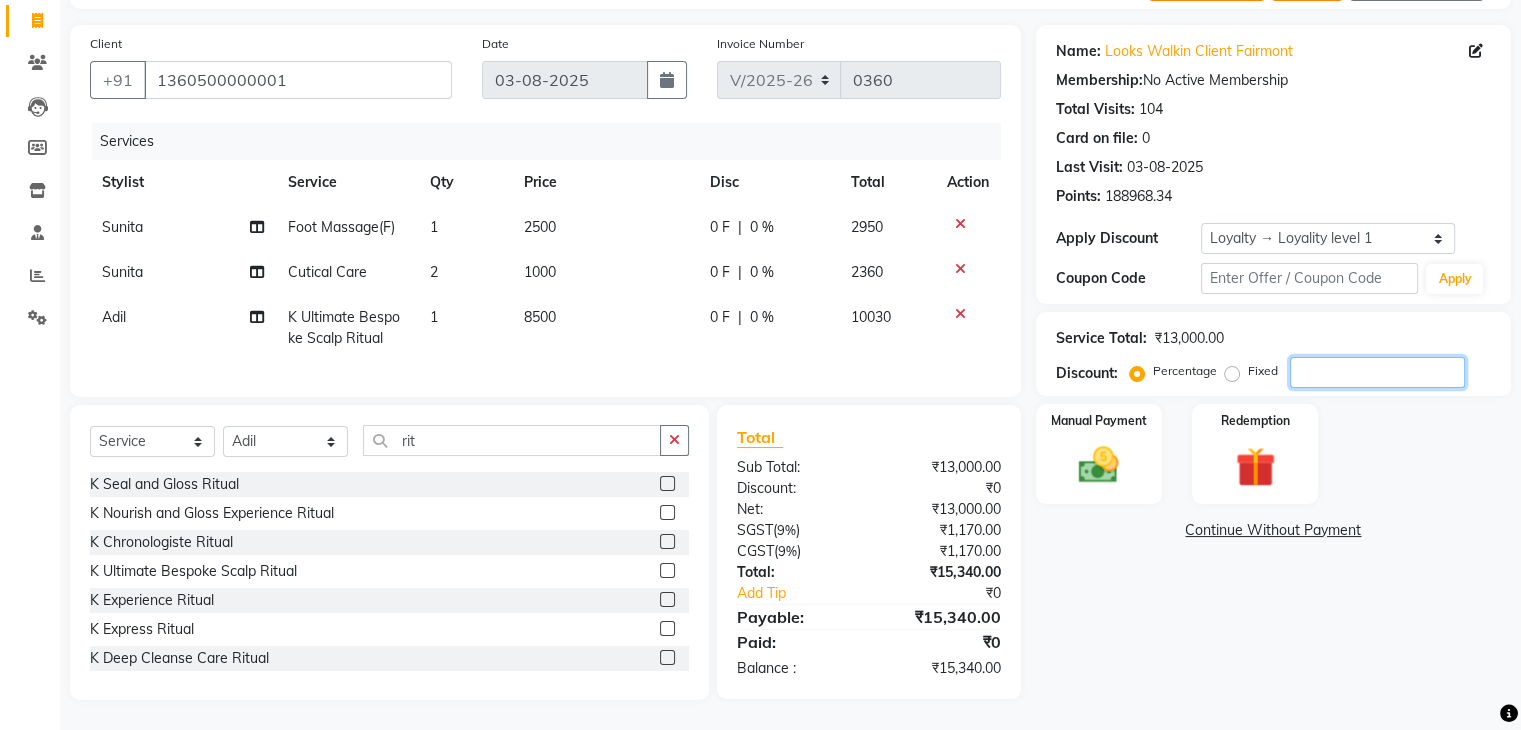 type 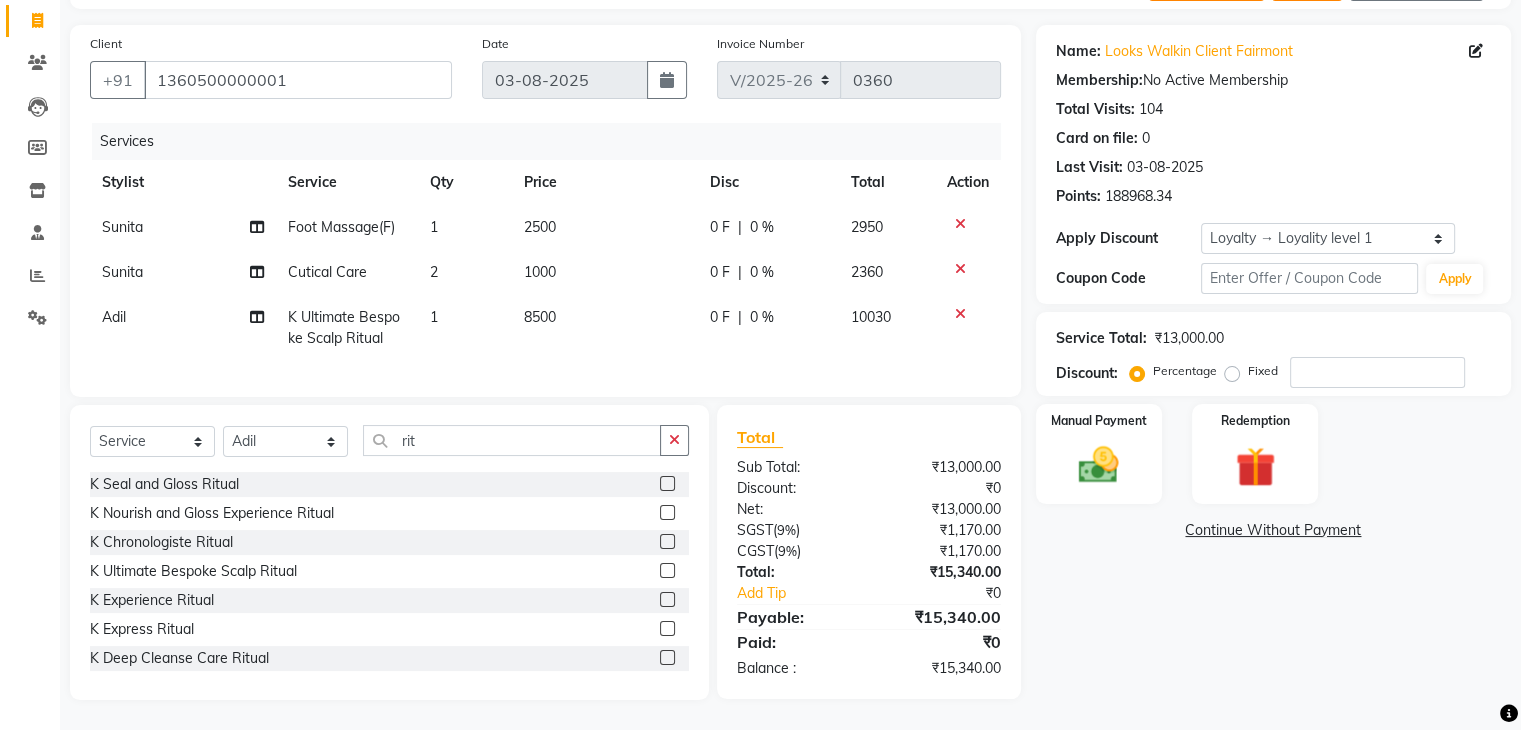 click on "INVOICE PREVIOUS INVOICES Create New Save Open Invoices Client +91 [PHONE] Date [DATE] Invoice Number V/2025 V/2025-26 0360 Services Stylist Service Qty Price Disc Total Action [FIRST] Foot Massage(F) 1 2500 0 F | 0 % 2950 [FIRST] Cutical Care 2 1000 0 F | 0 % 2360 [FIRST] K Ultimate Bespoke Scalp Ritual 1 8500 0 F | 0 % 10030 Select Service Product Membership Package Voucher Prepaid Gift Card Select Stylist [FIRST] [FIRST] Counter_Sales [FIRST] Manager [FIRST] [FIRST] [FIRST] Soring_mgr [FIRST] [FIRST] rit K Seal and Gloss Ritual K Nourish and Gloss Experience Ritual K Chronologiste Ritual K Ultimate Bespoke Scalp Ritual K Experience Ritual K Express Ritual K Deep Cleanse Care Ritual K Kerathermique Ritual Kerastase Premiere Express Ritual K Instant Detox Ritual K Tone and Gloss Ritual K Premiere Gloss Ritual Mavi Ritual Philtre Ritual Poof Ritual Aveda Ritual(F)* Ohria Ayurveda Anti Hair Fall Regrowth Ritual Ohria Ayurveda Dandruff and Oily Scalp Ritual Total Sub Total: Discount: )" 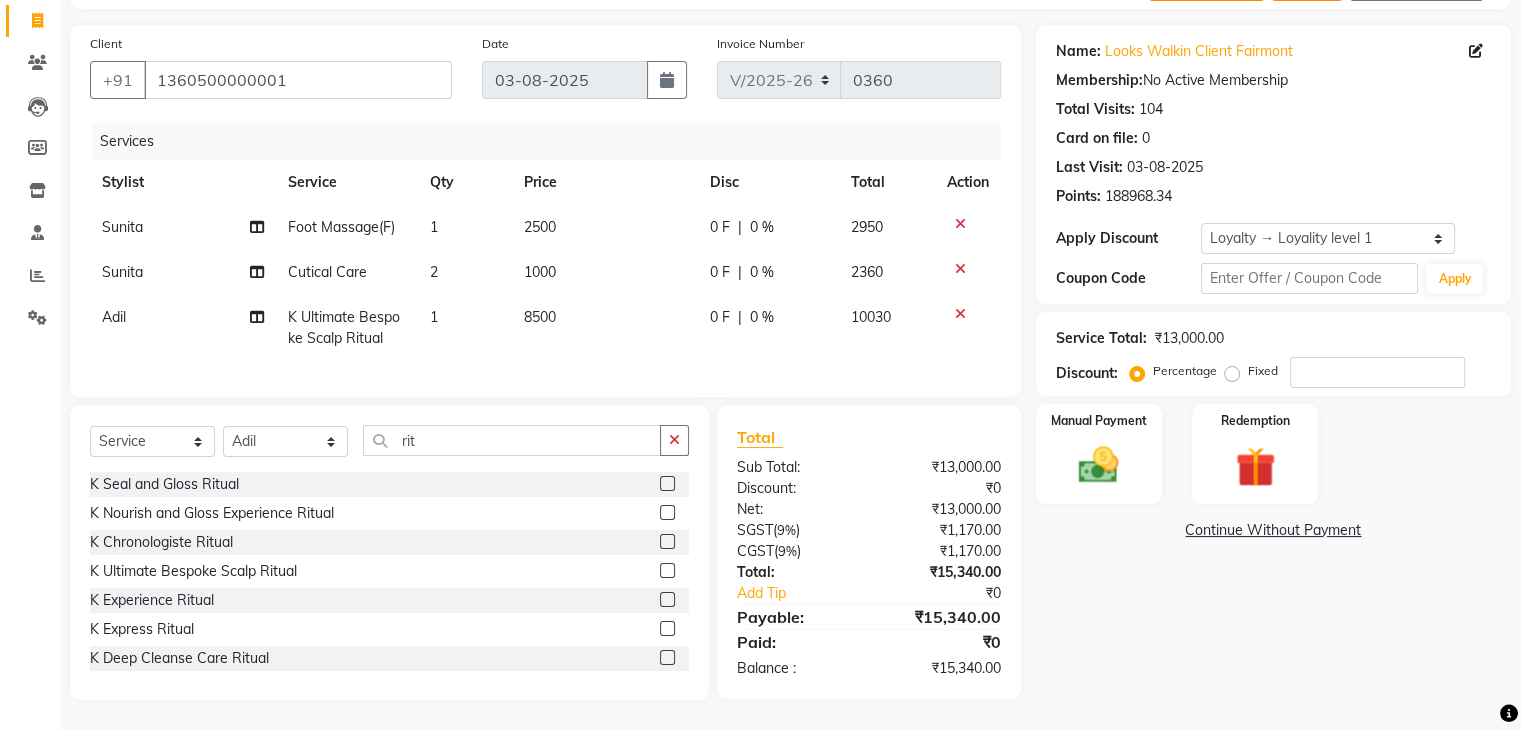 click on "Name: [FIRST] [LAST] Client Fairmont Membership: No Active Membership Total Visits: 104 Card on file: 0 Last Visit: [DATE] Points: 188968.34 Apply Discount Select Loyalty → Loyality level 1 Coupon Code Apply Service Total: ₹13,000.00 Discount: Percentage Fixed Manual Payment Redemption Continue Without Payment" 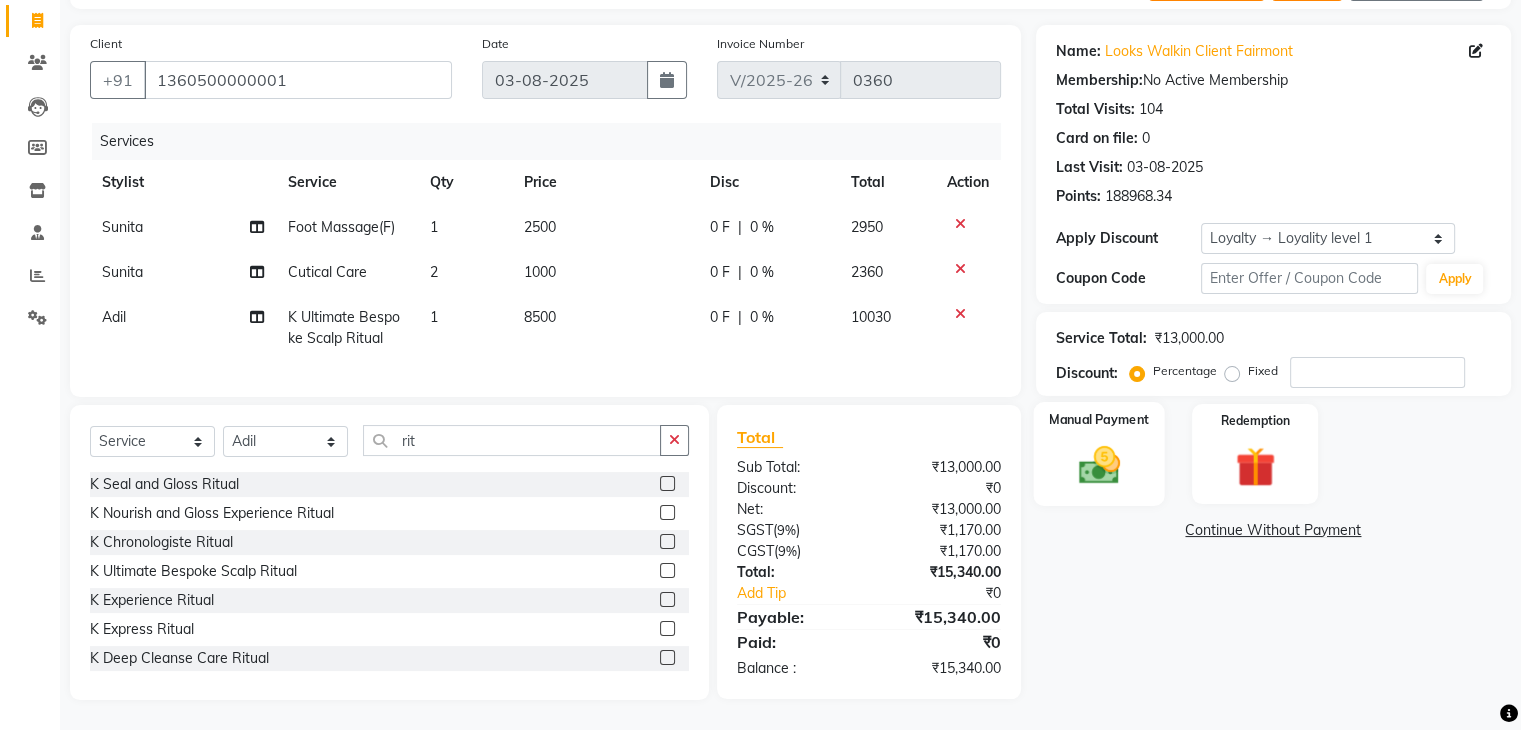 click 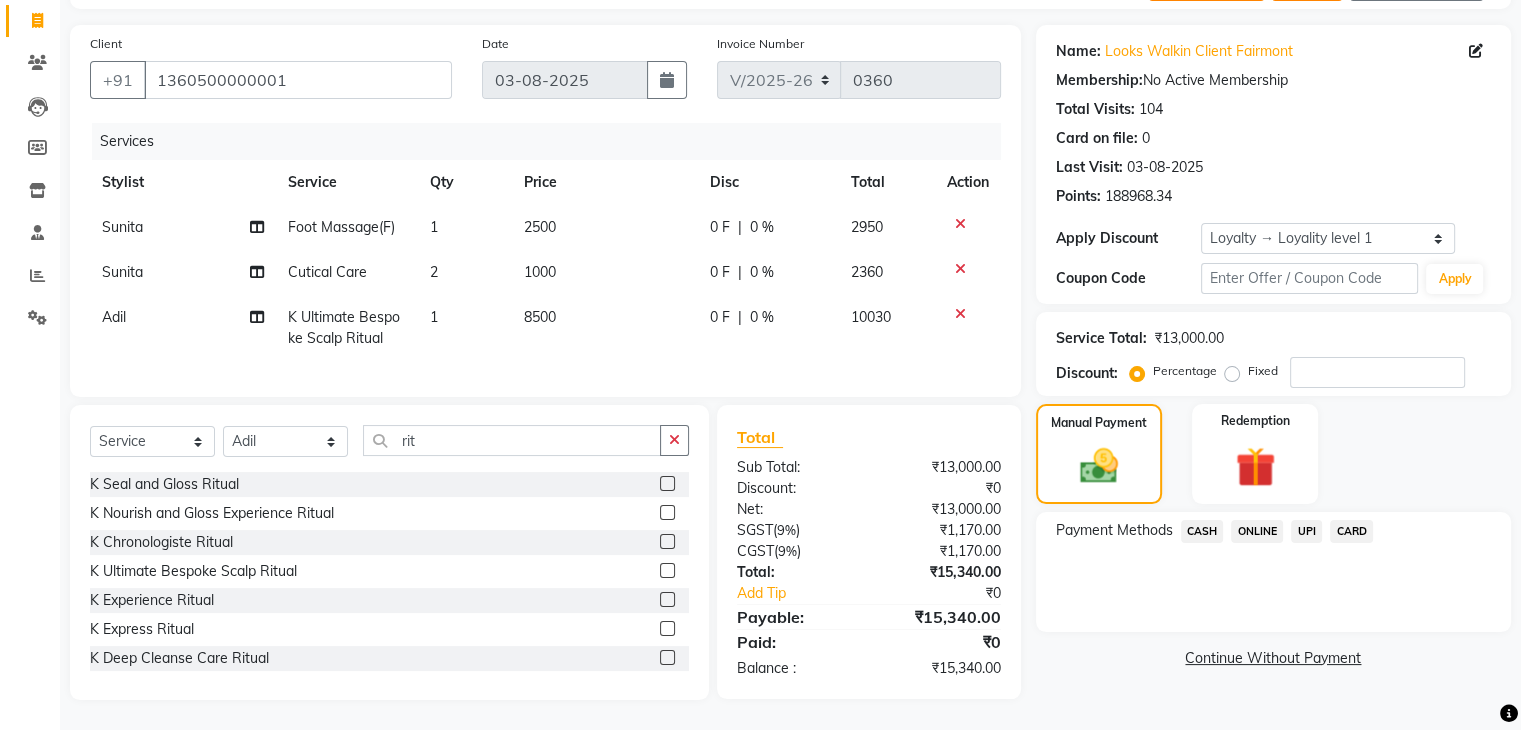 click on "CASH" 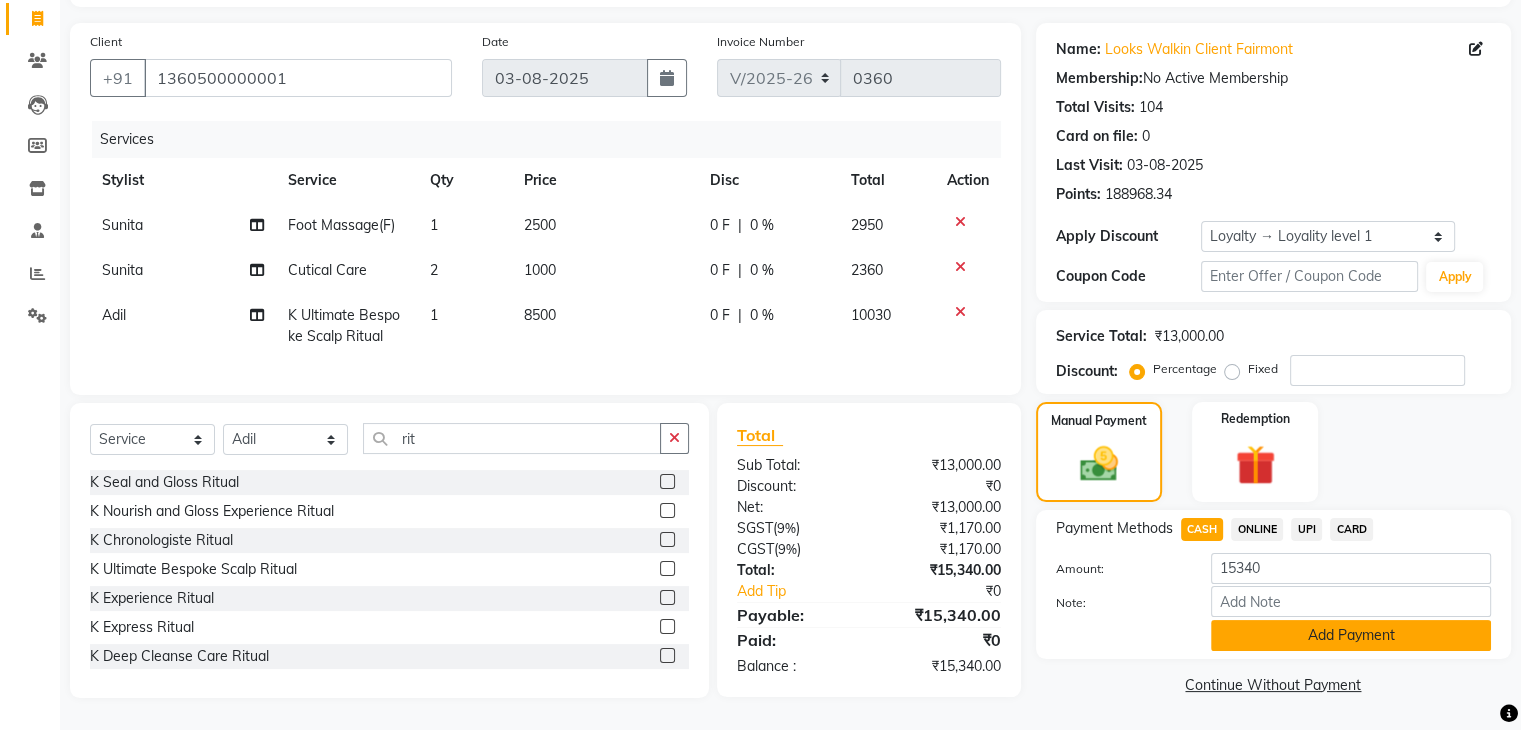 click on "Add Payment" 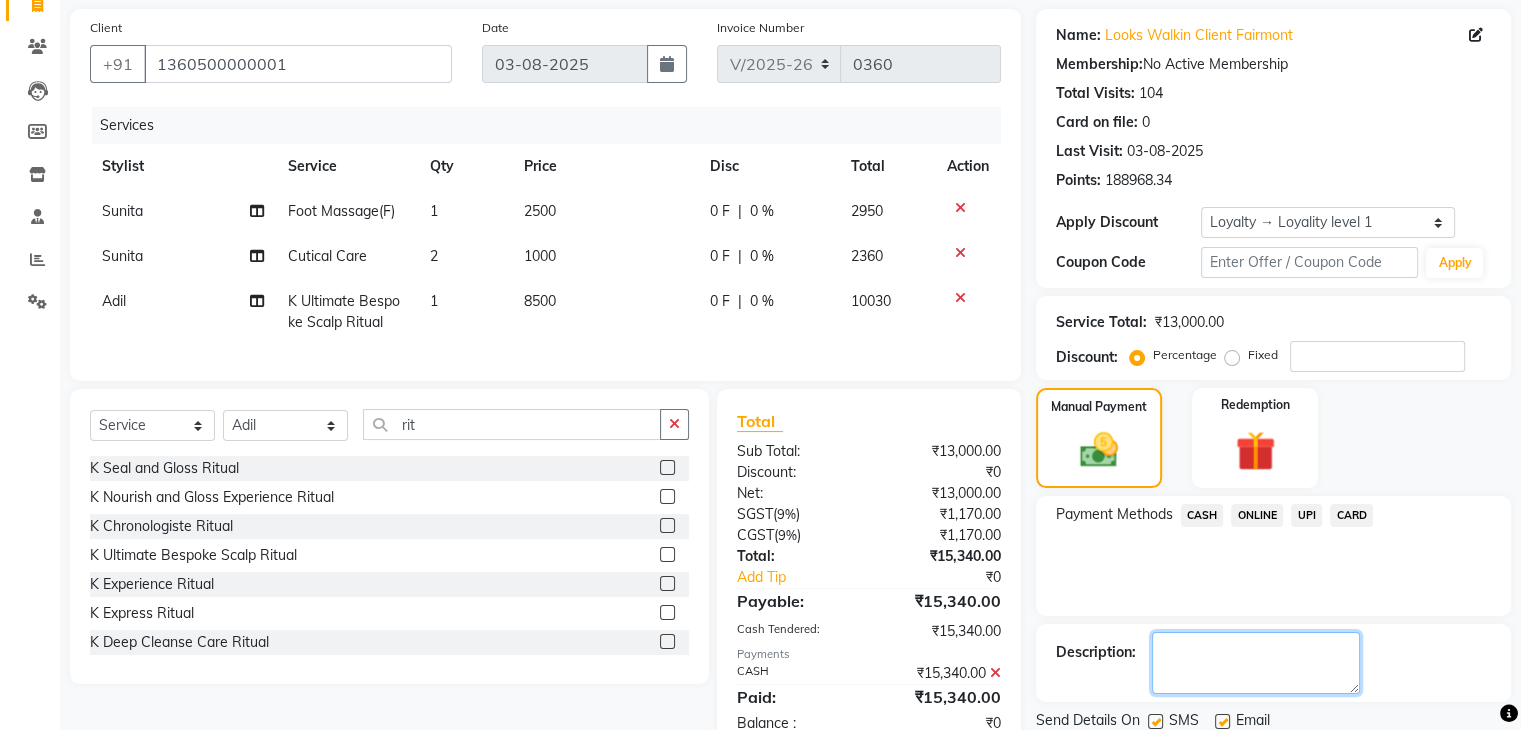 click 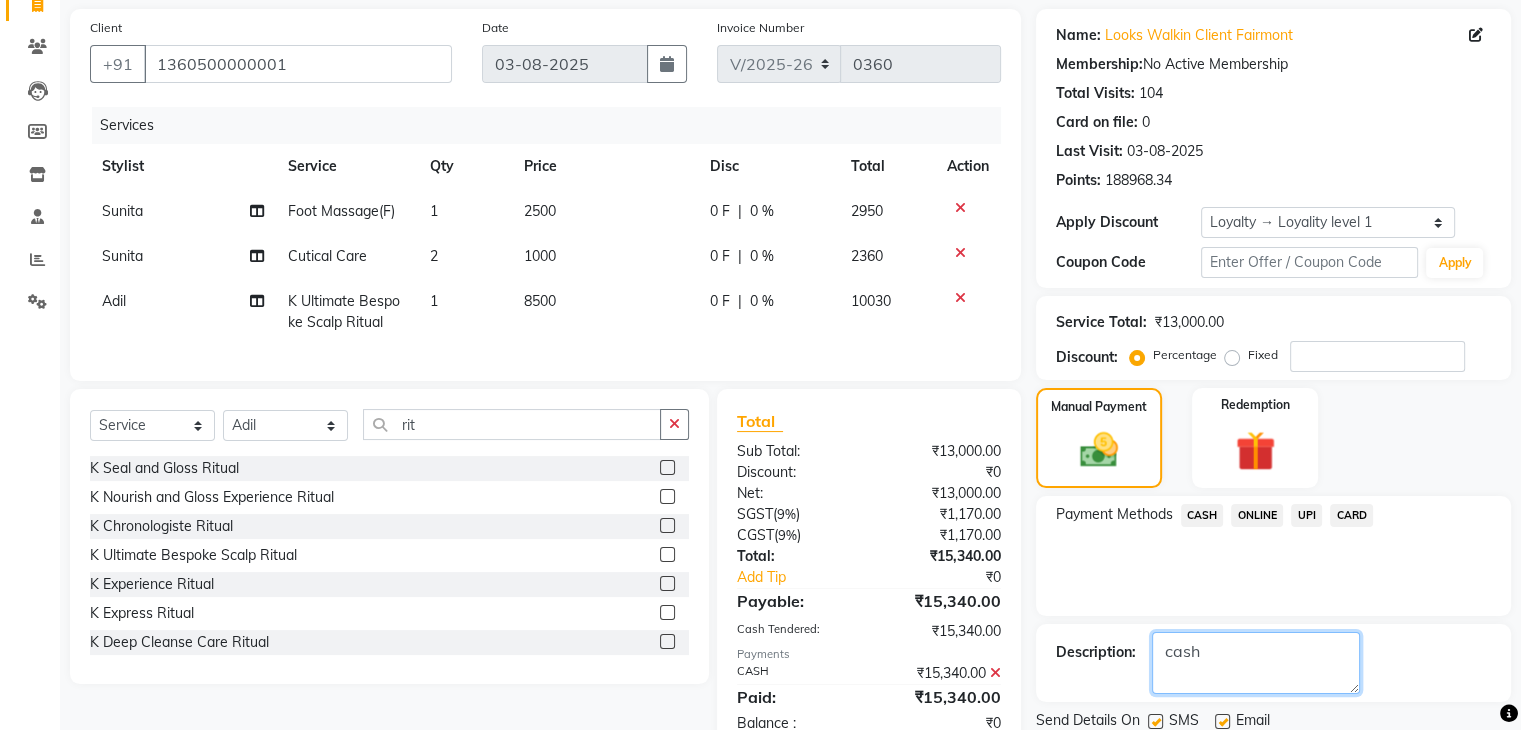 scroll, scrollTop: 311, scrollLeft: 0, axis: vertical 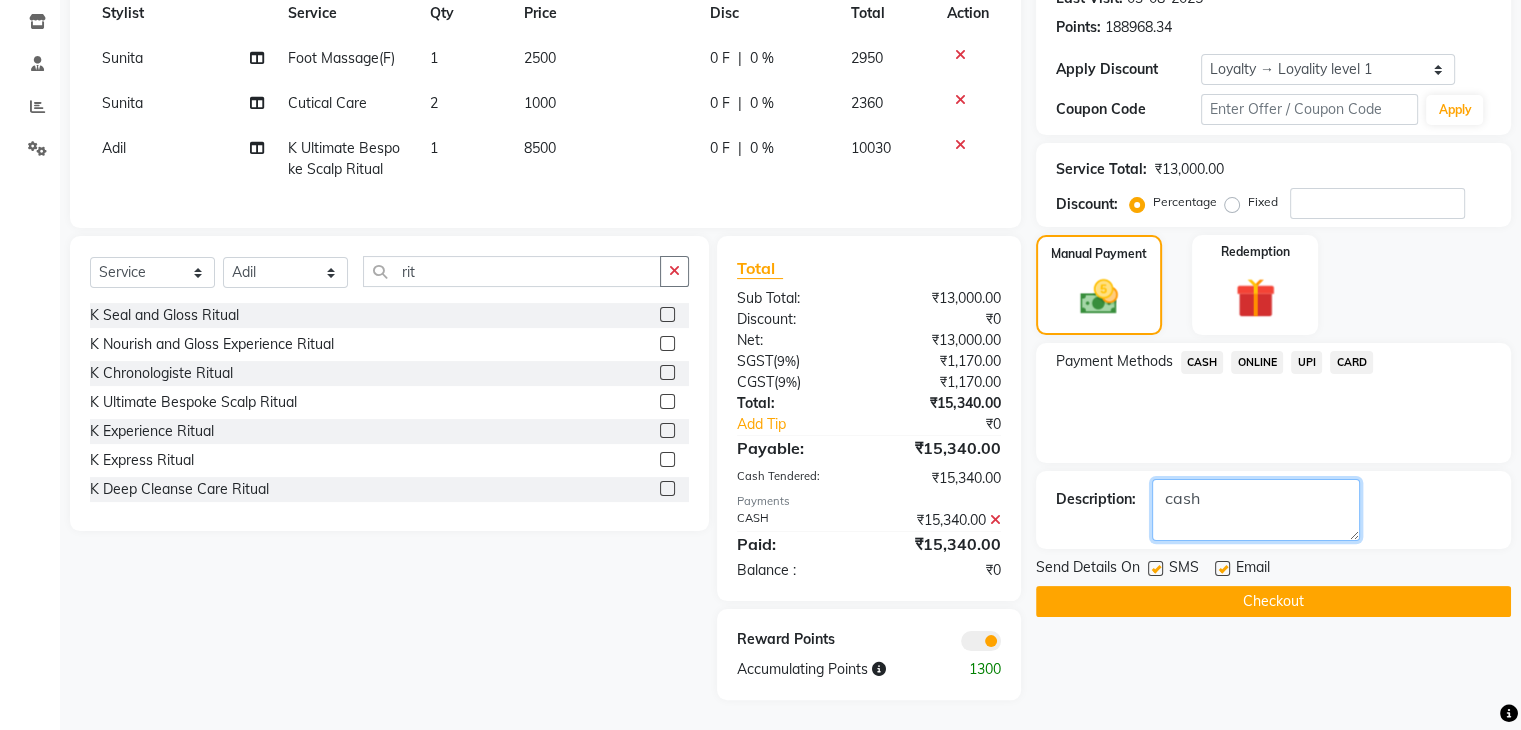 type on "cash" 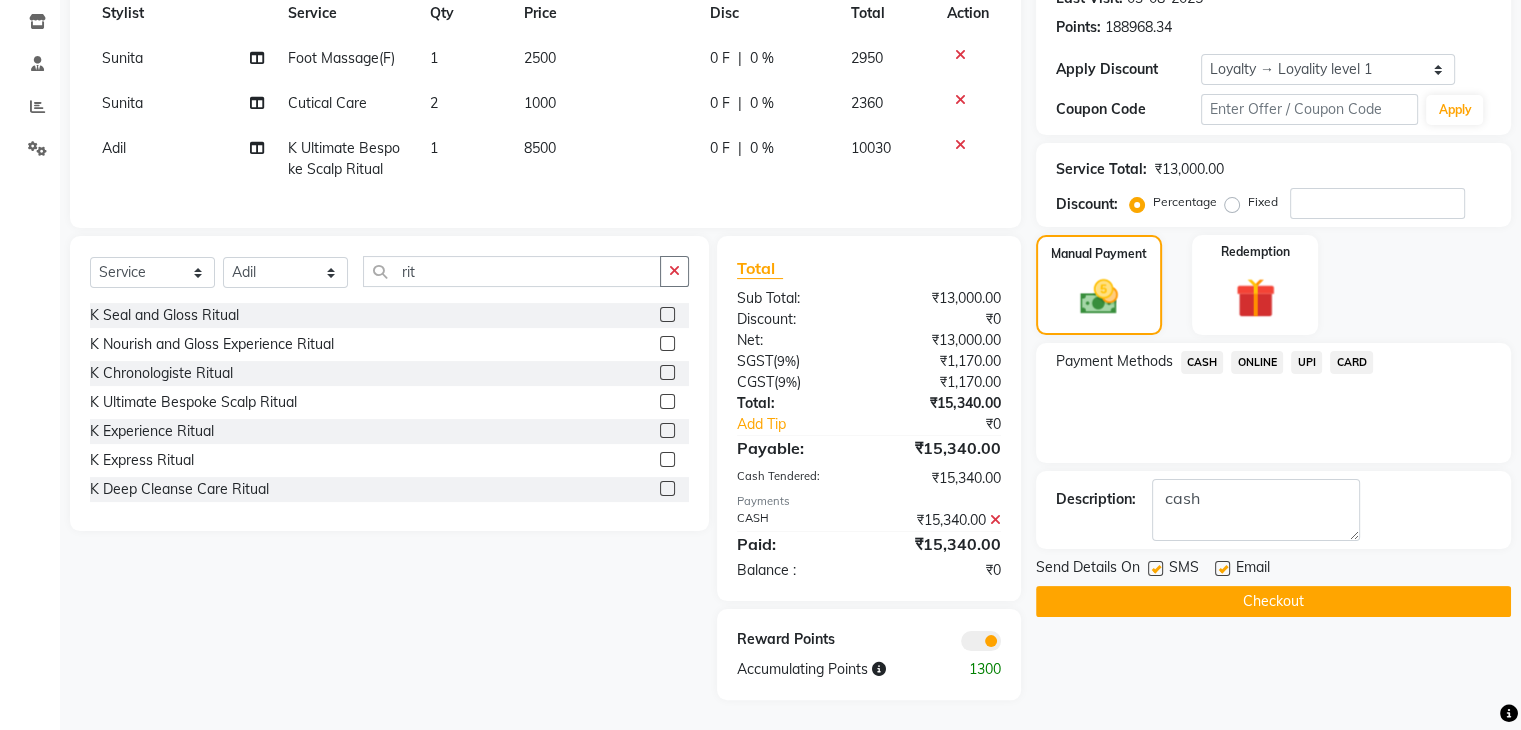 click on "Checkout" 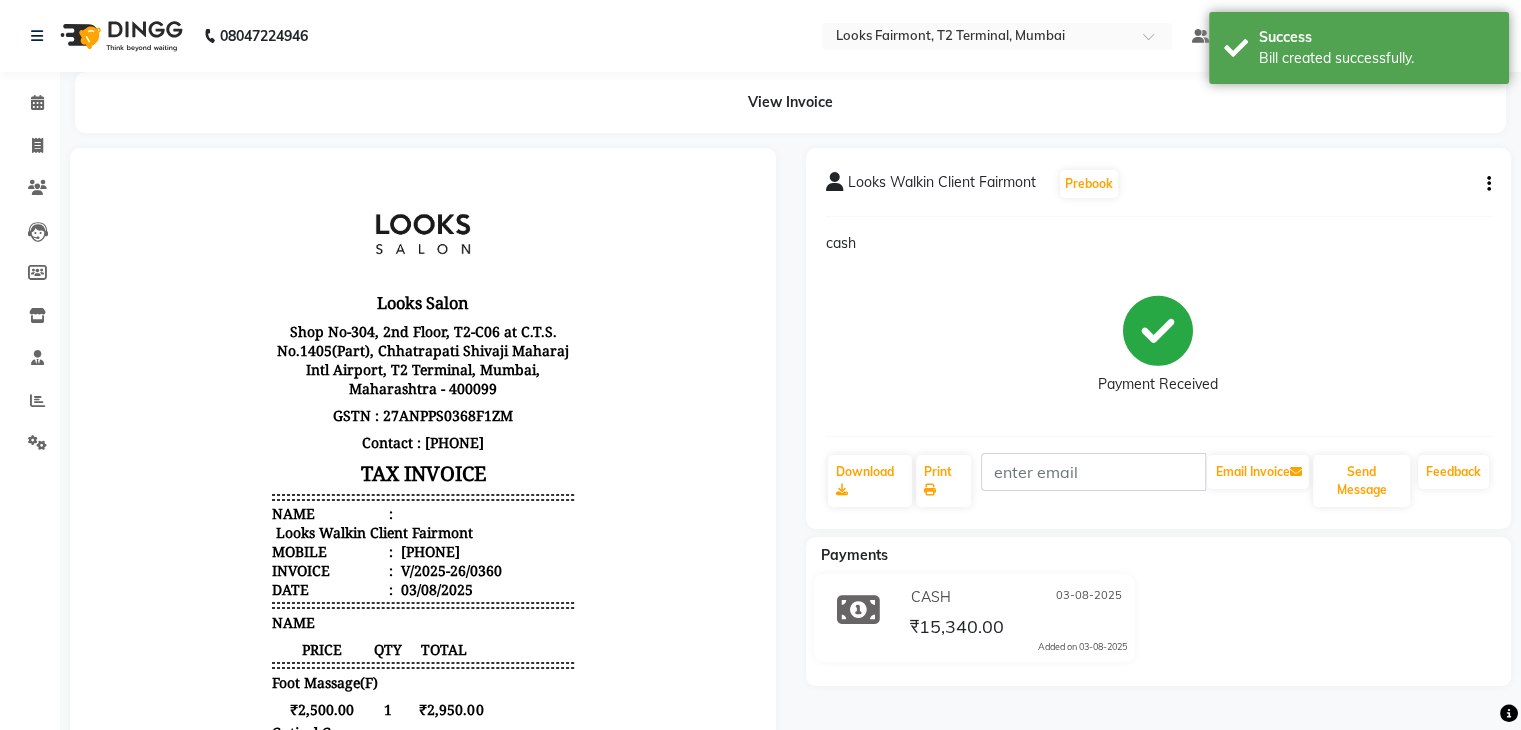 scroll, scrollTop: 0, scrollLeft: 0, axis: both 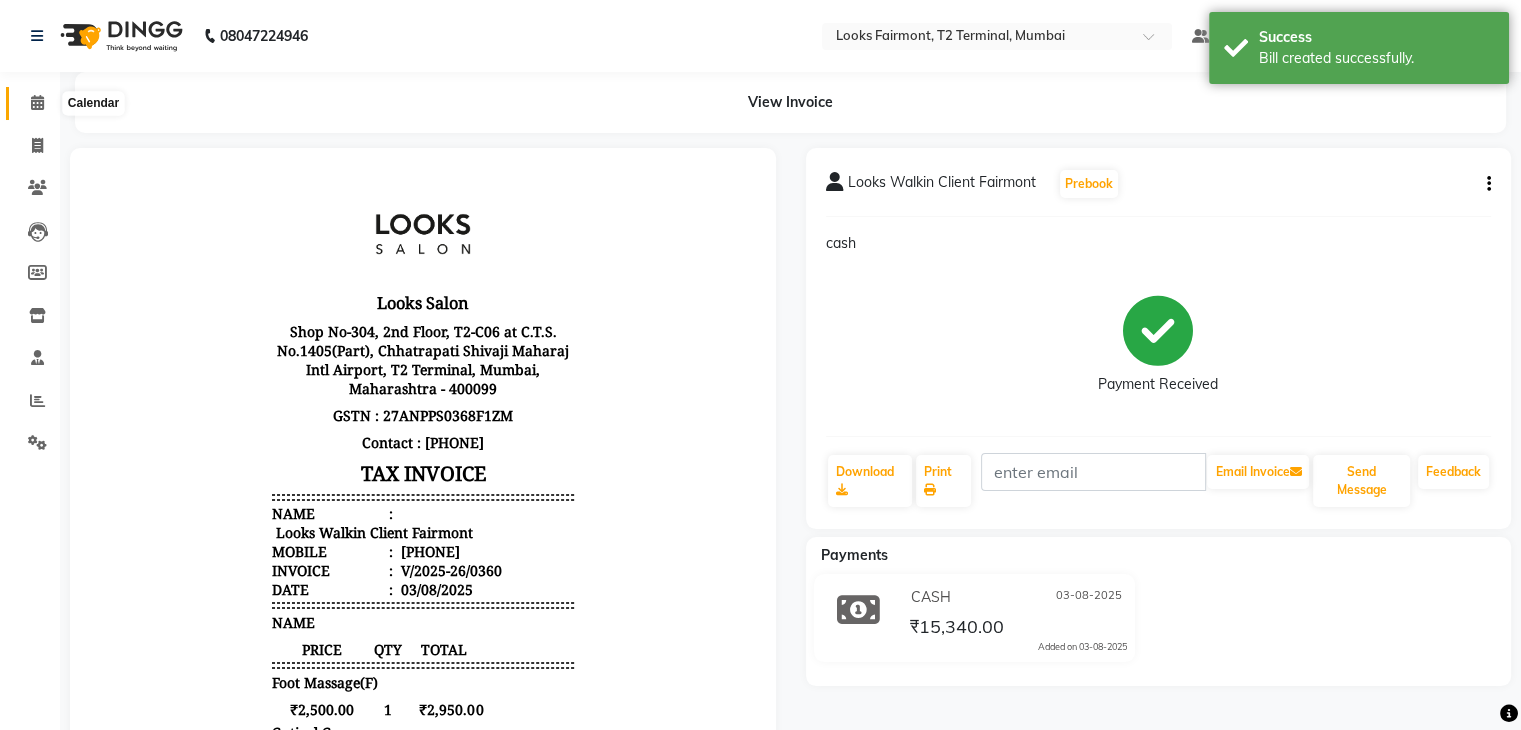 click 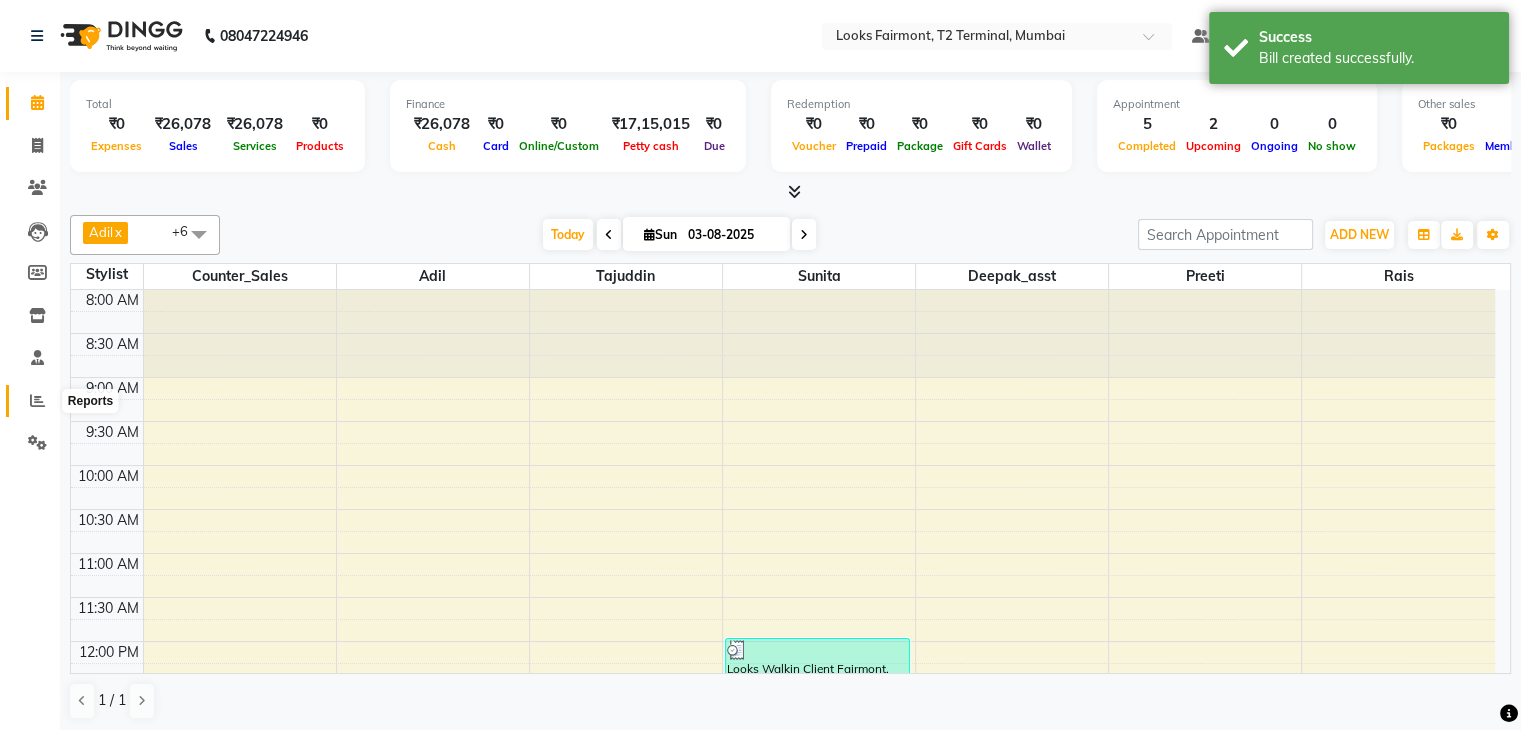 click 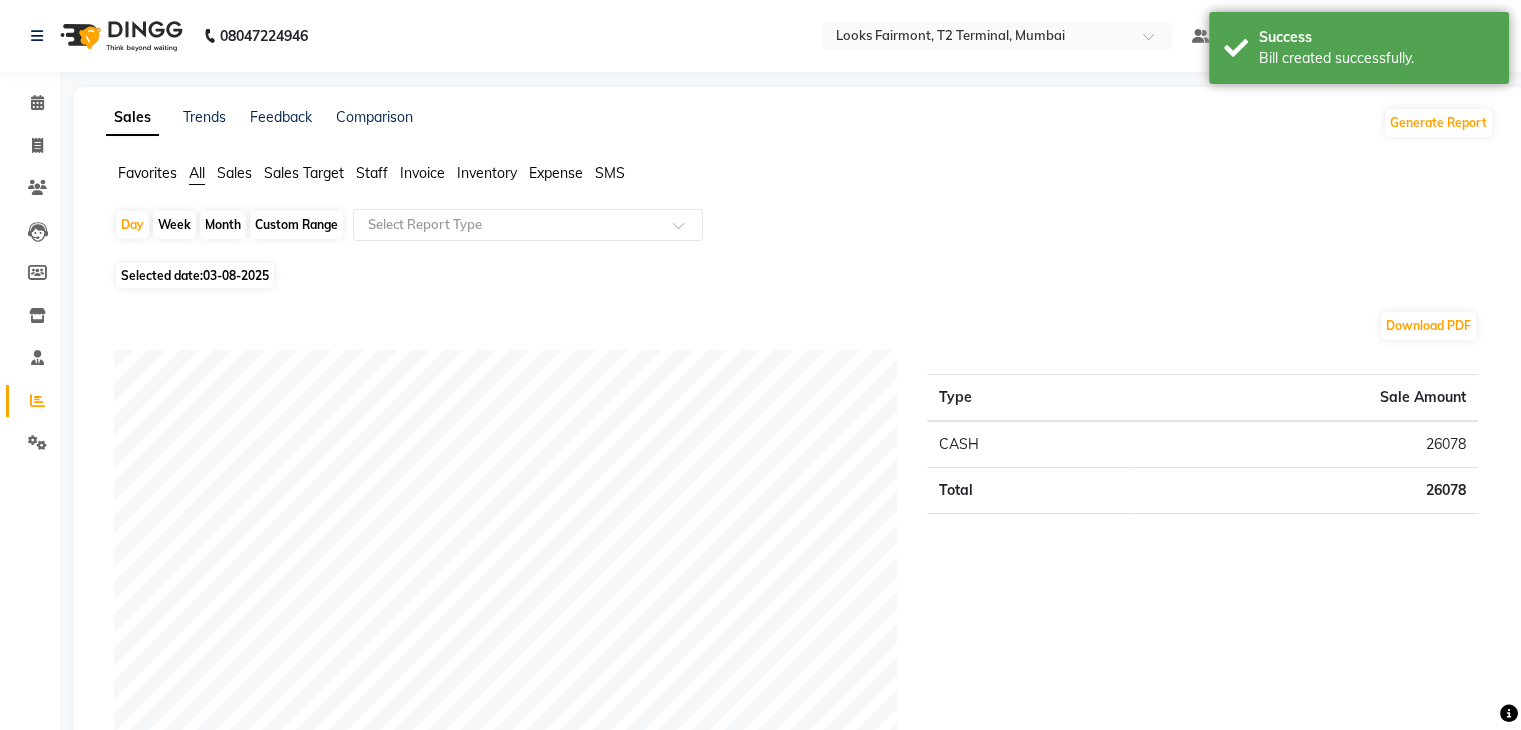 click on "Sales" 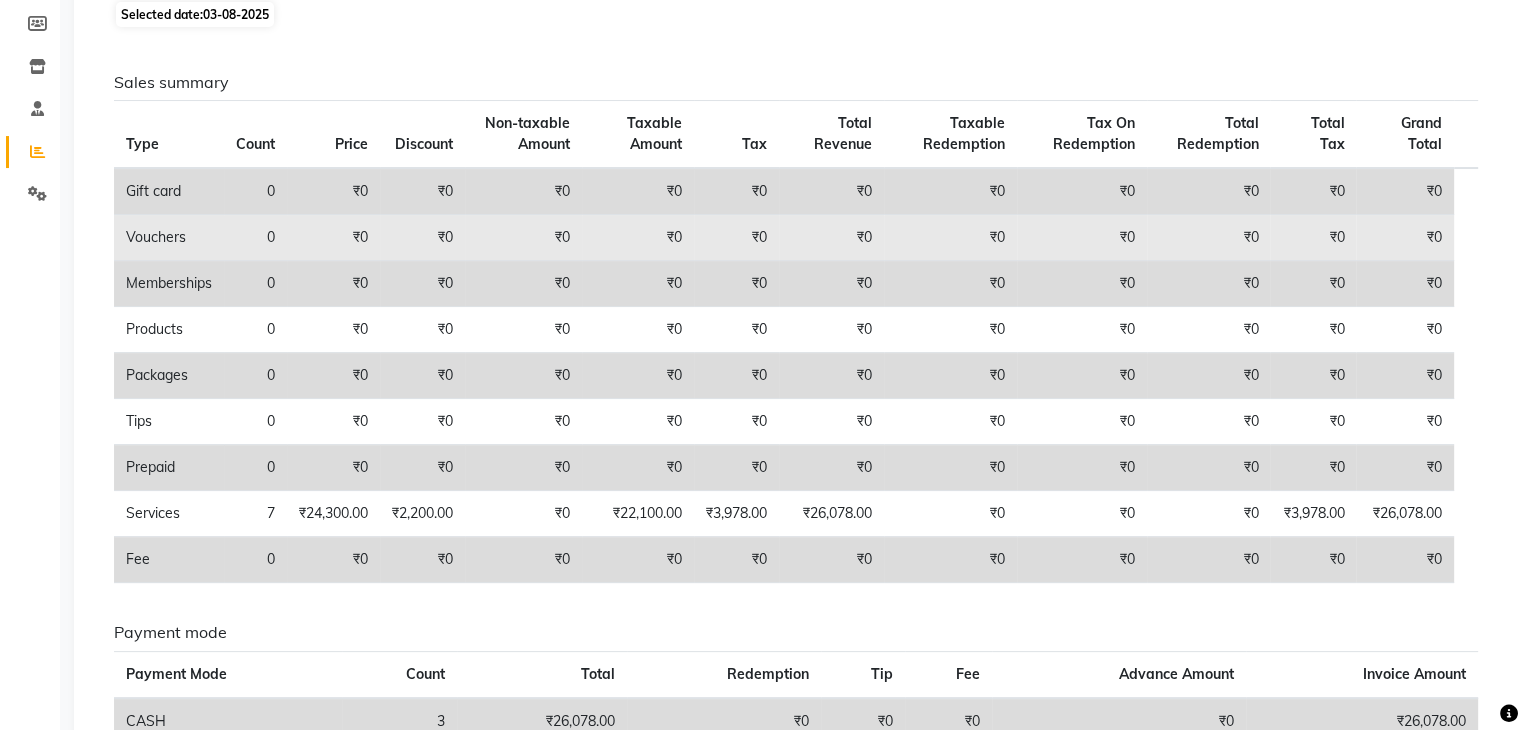 scroll, scrollTop: 0, scrollLeft: 0, axis: both 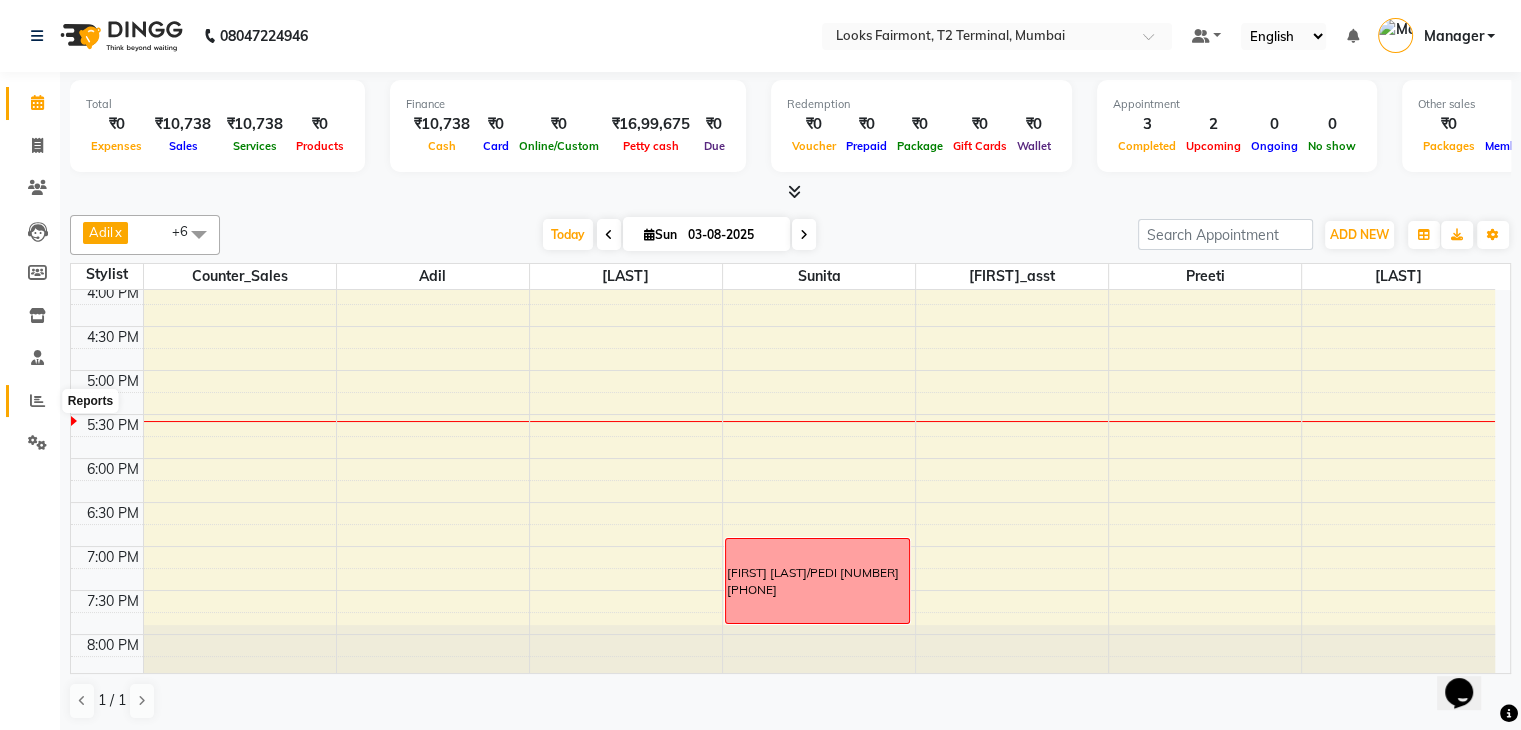 click 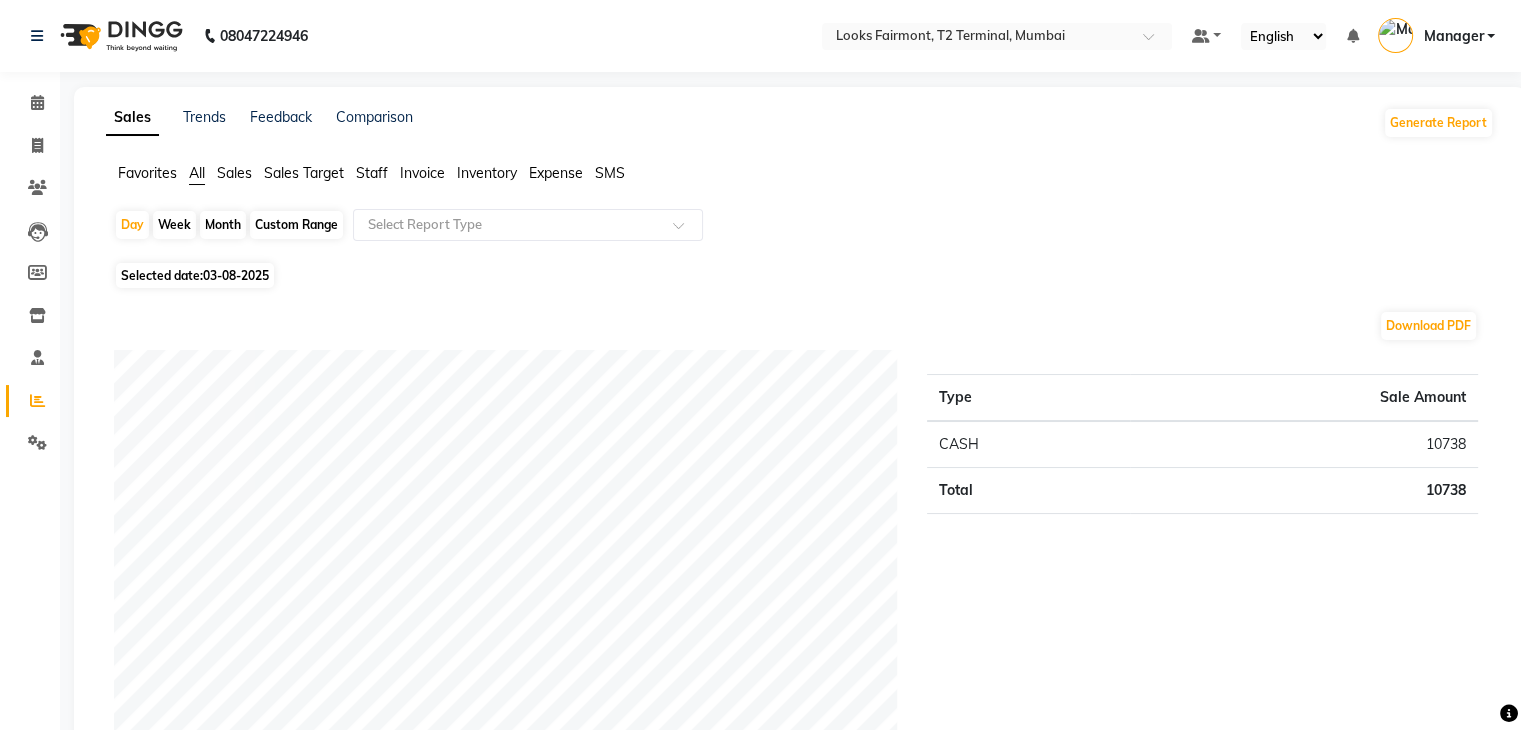 click on "Sales" 